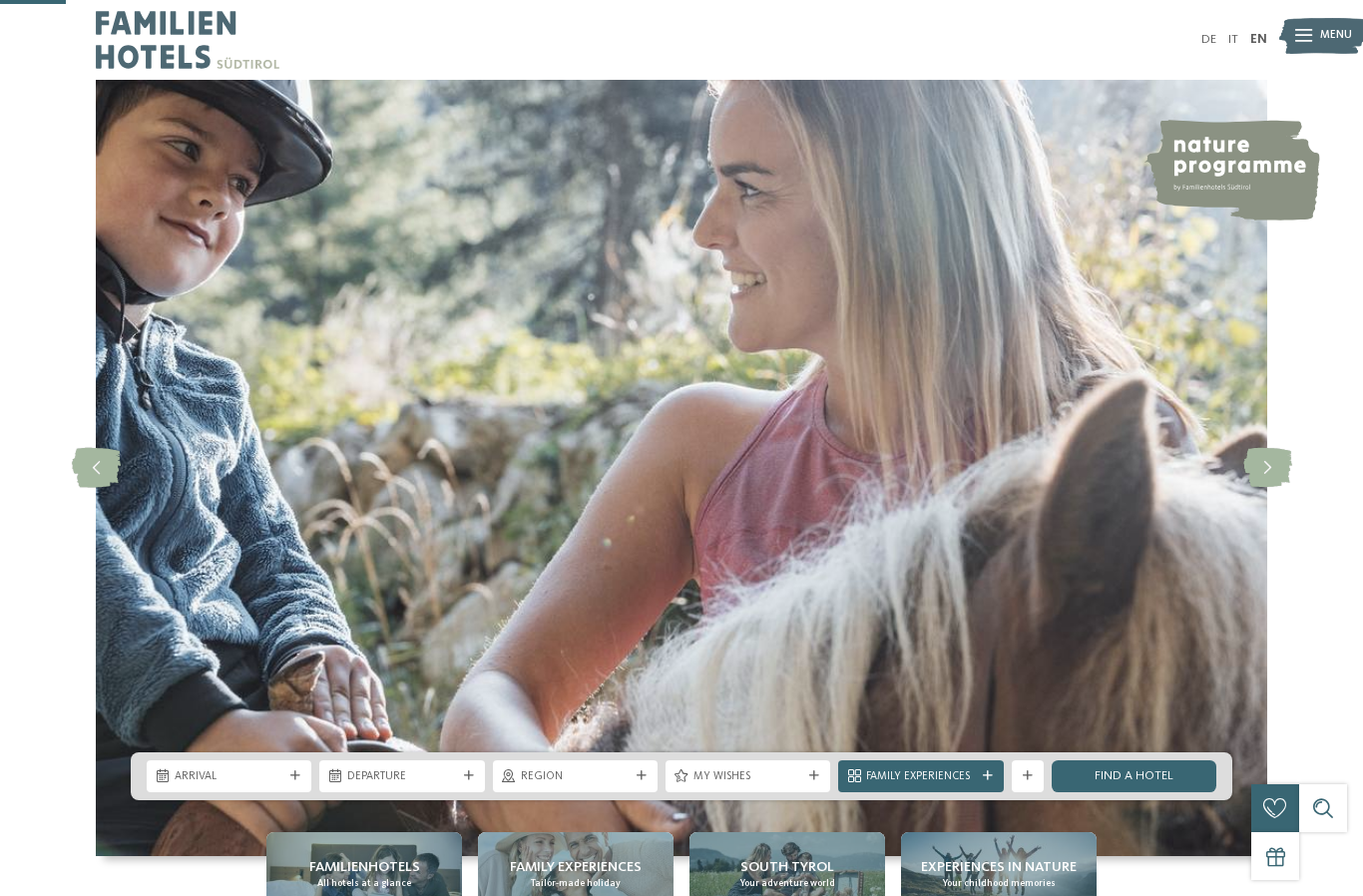 scroll, scrollTop: 326, scrollLeft: 0, axis: vertical 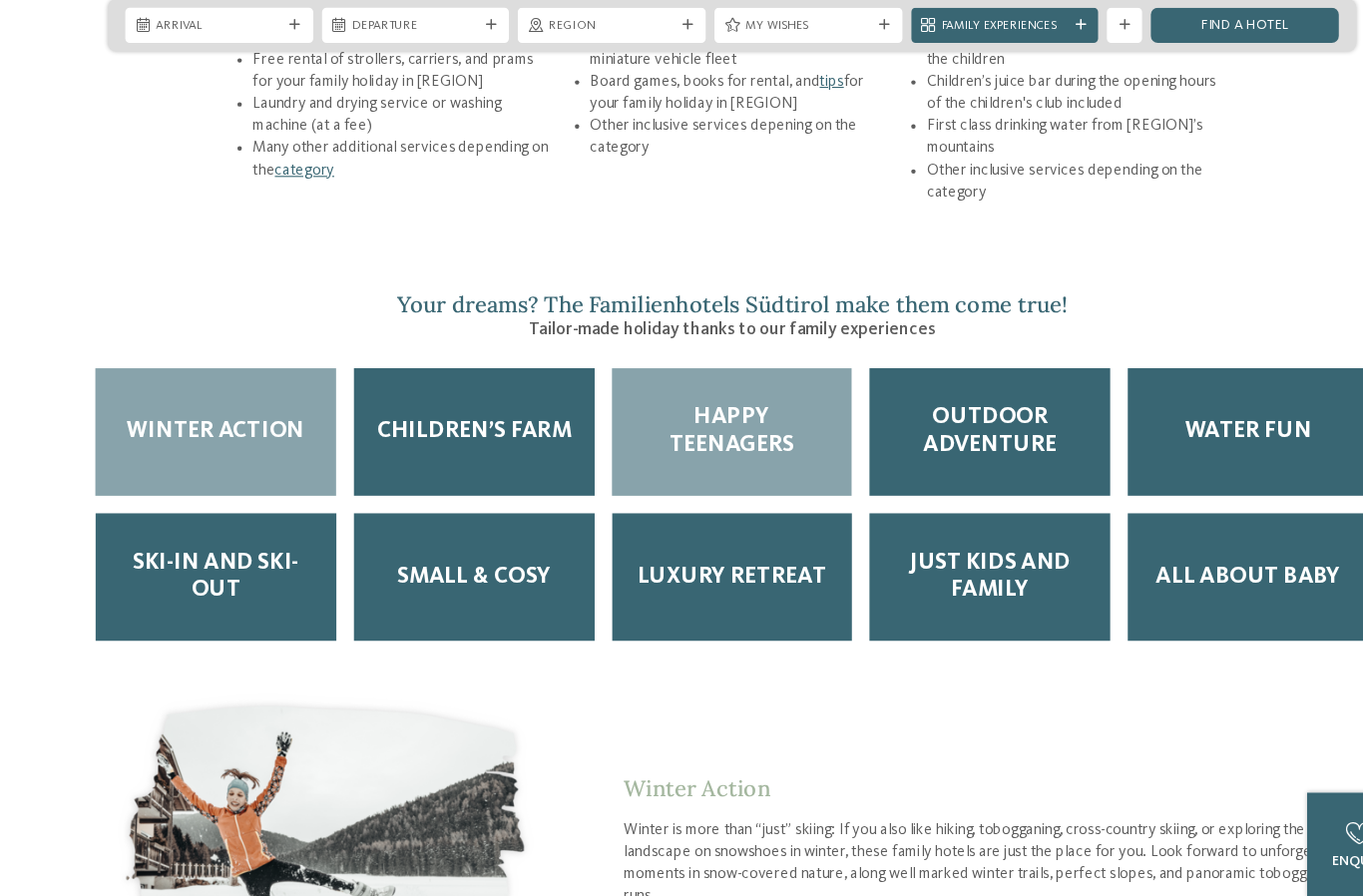 click on "Happy Teenagers" at bounding box center [682, 409] 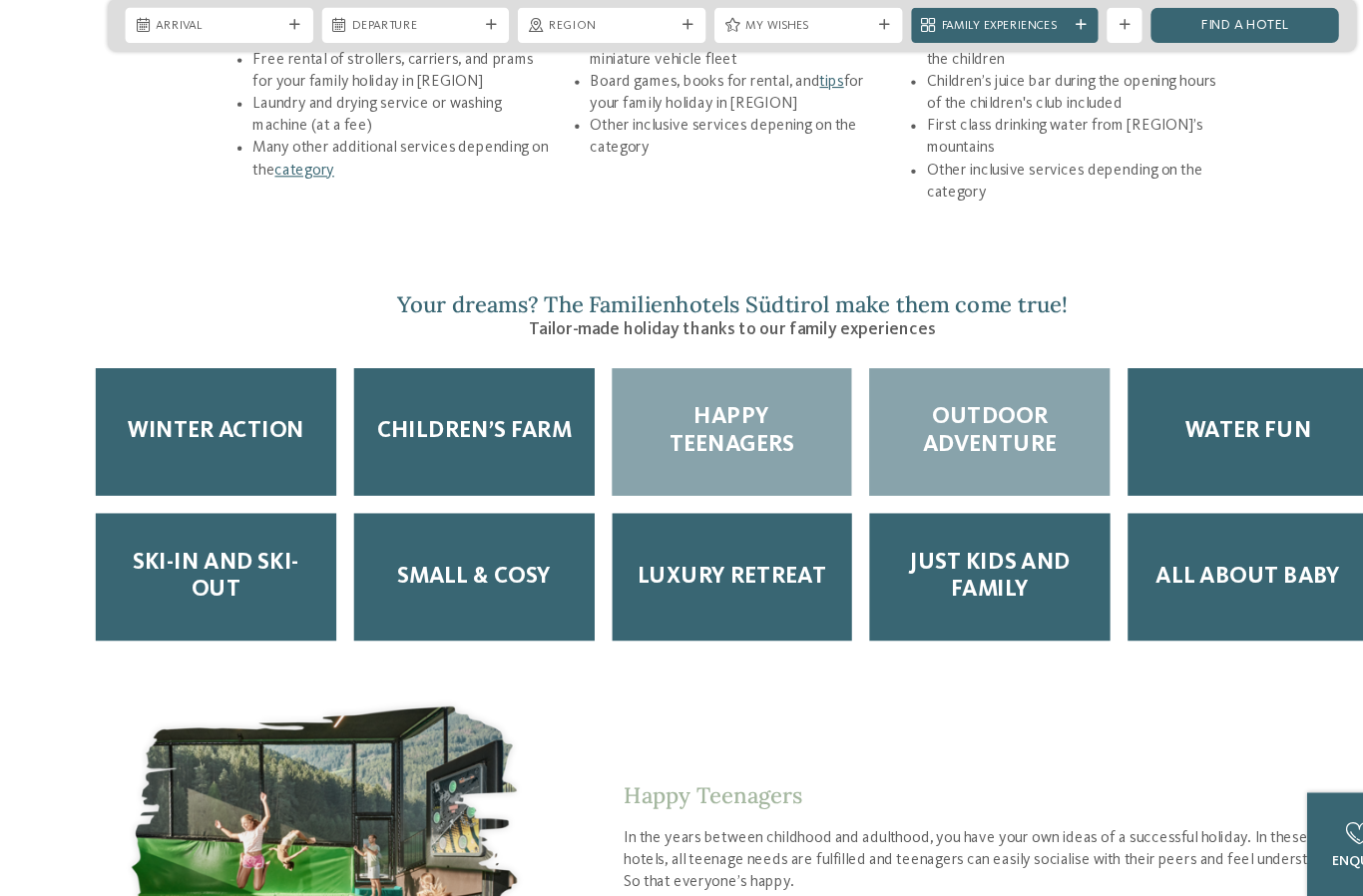 click on "Outdoor Adventure" at bounding box center (915, 409) 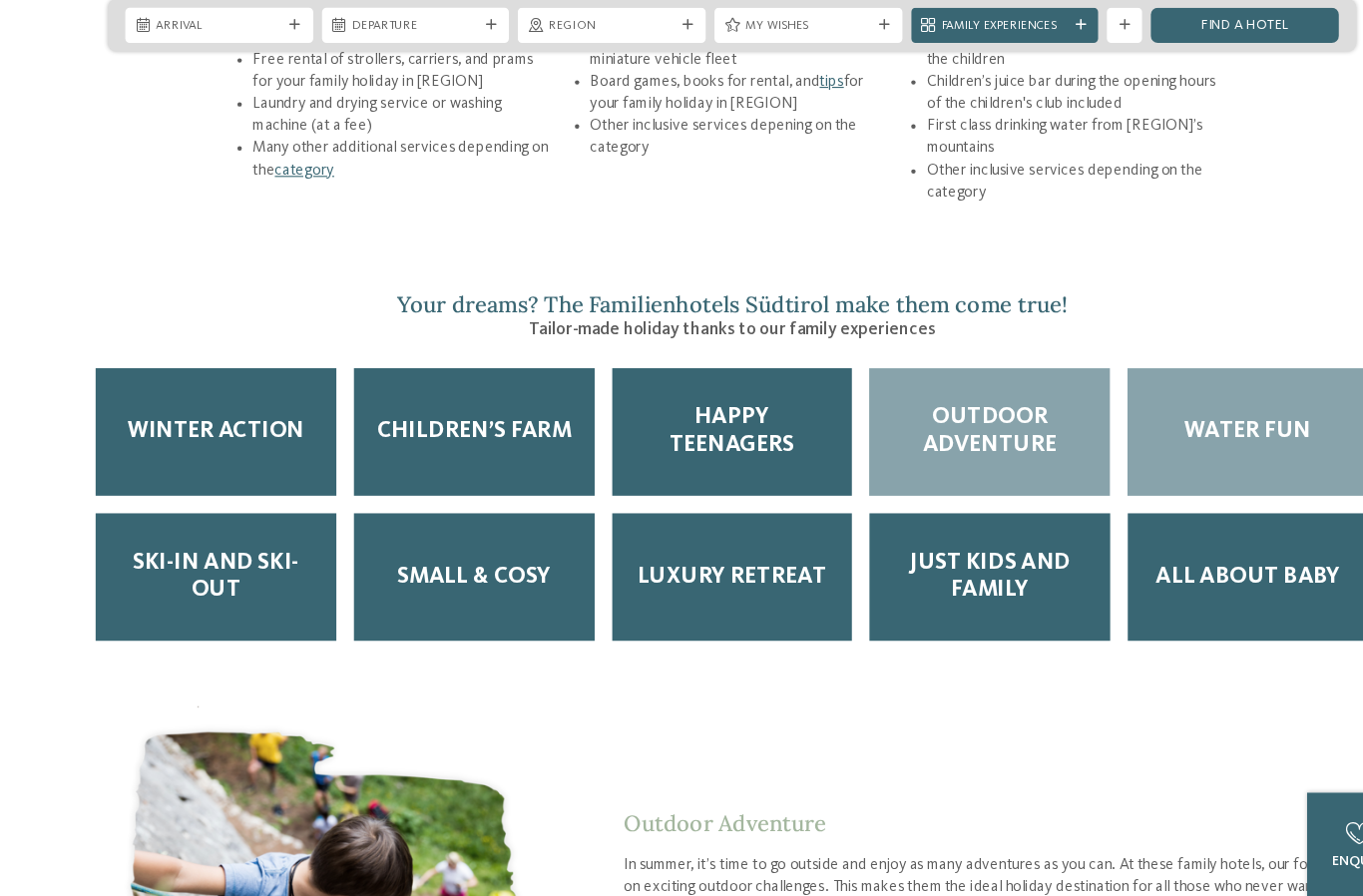 click on "Water Fun" at bounding box center (1149, 409) 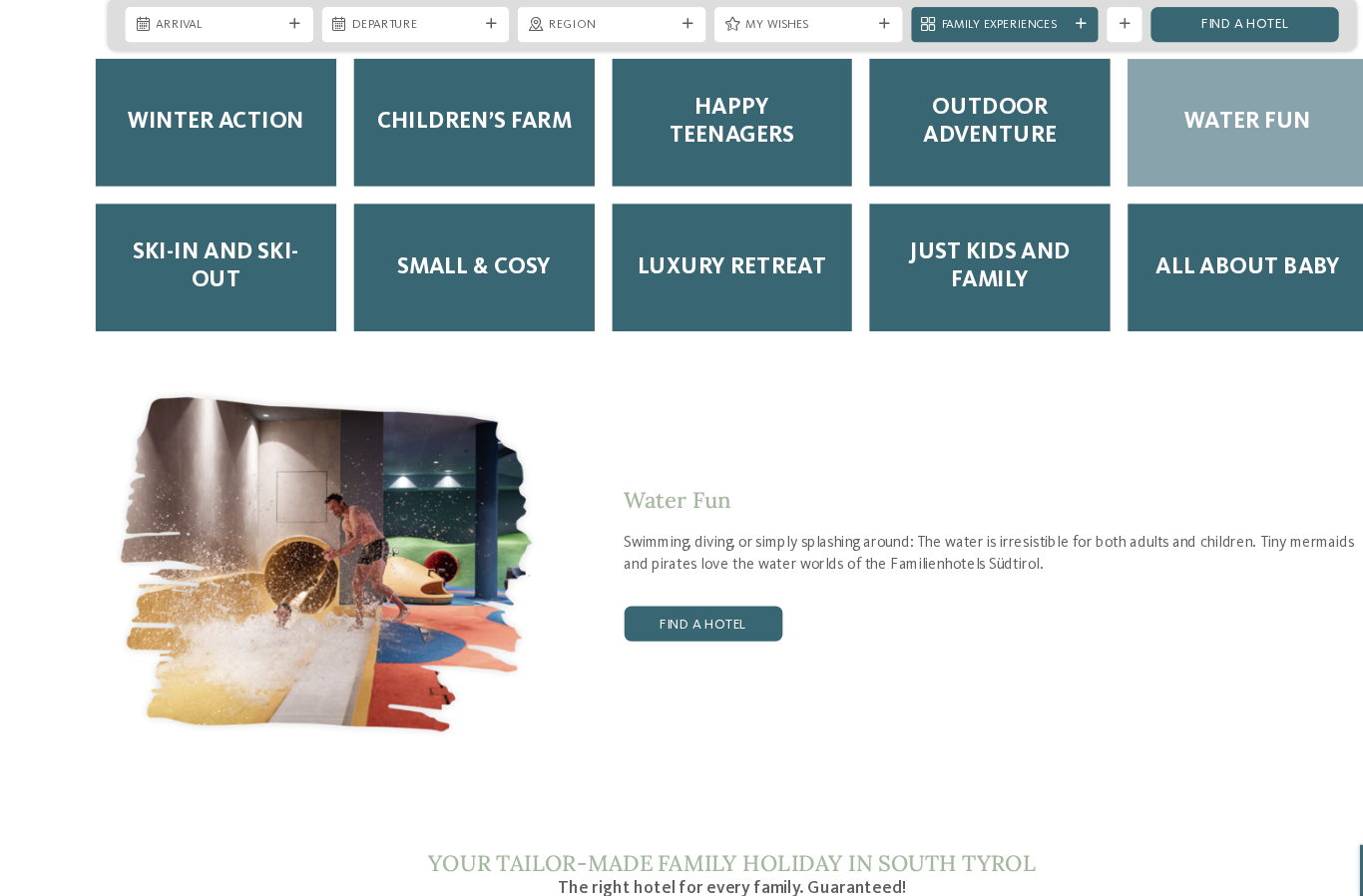 scroll, scrollTop: 2920, scrollLeft: 0, axis: vertical 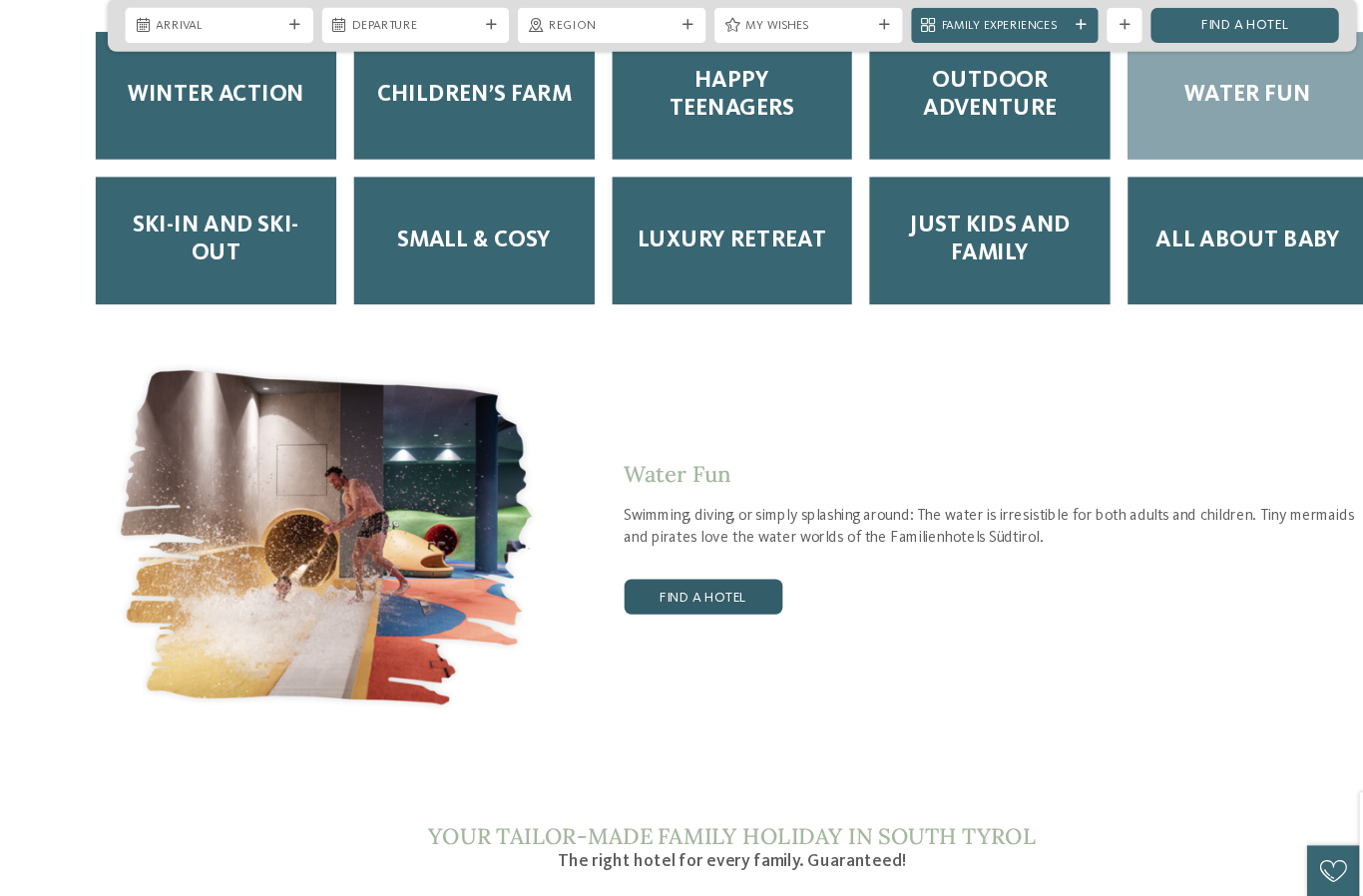 click on "Find a hotel" at bounding box center (656, 559) 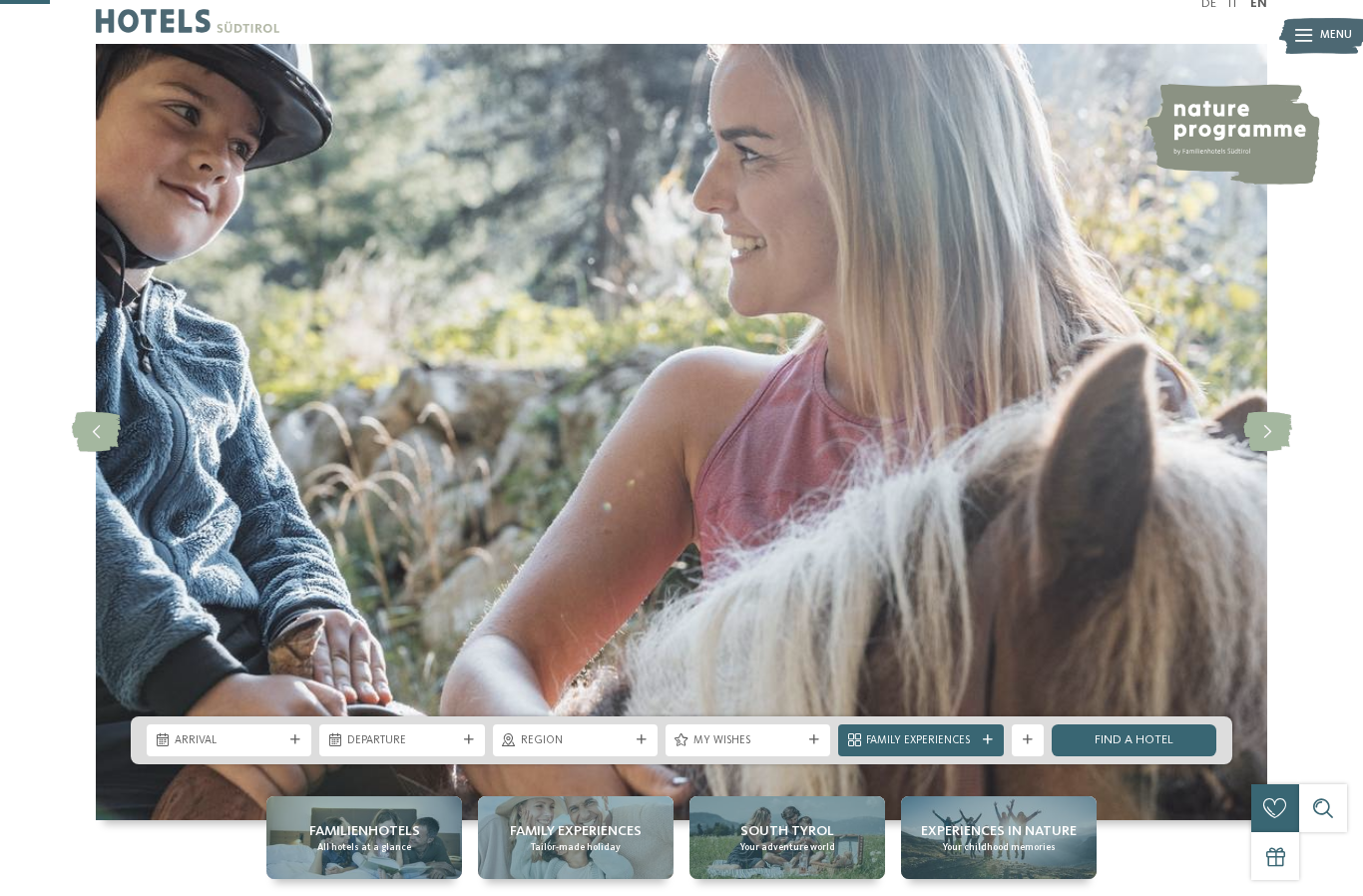 scroll, scrollTop: 0, scrollLeft: 0, axis: both 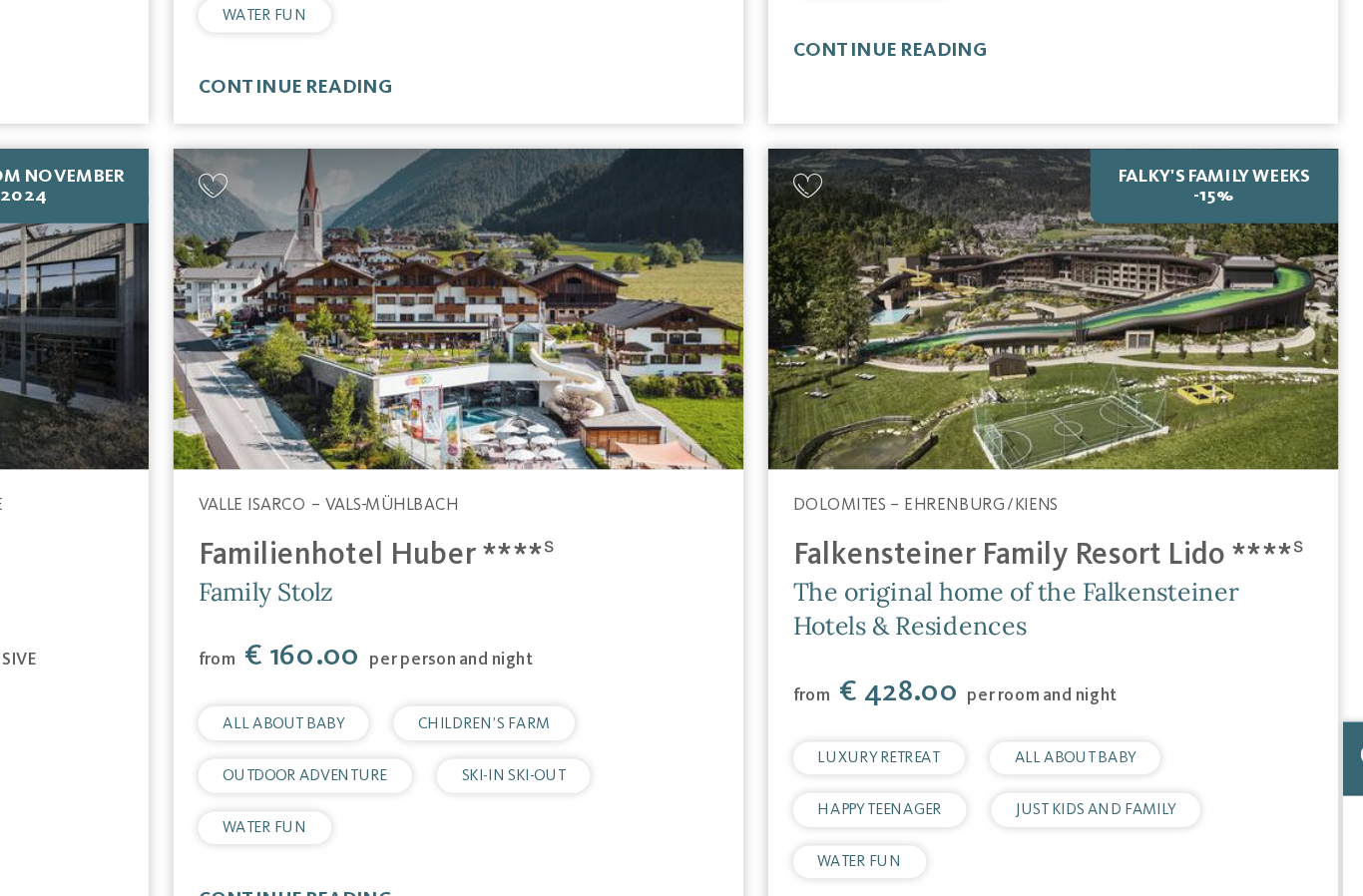 click at bounding box center [1065, 470] 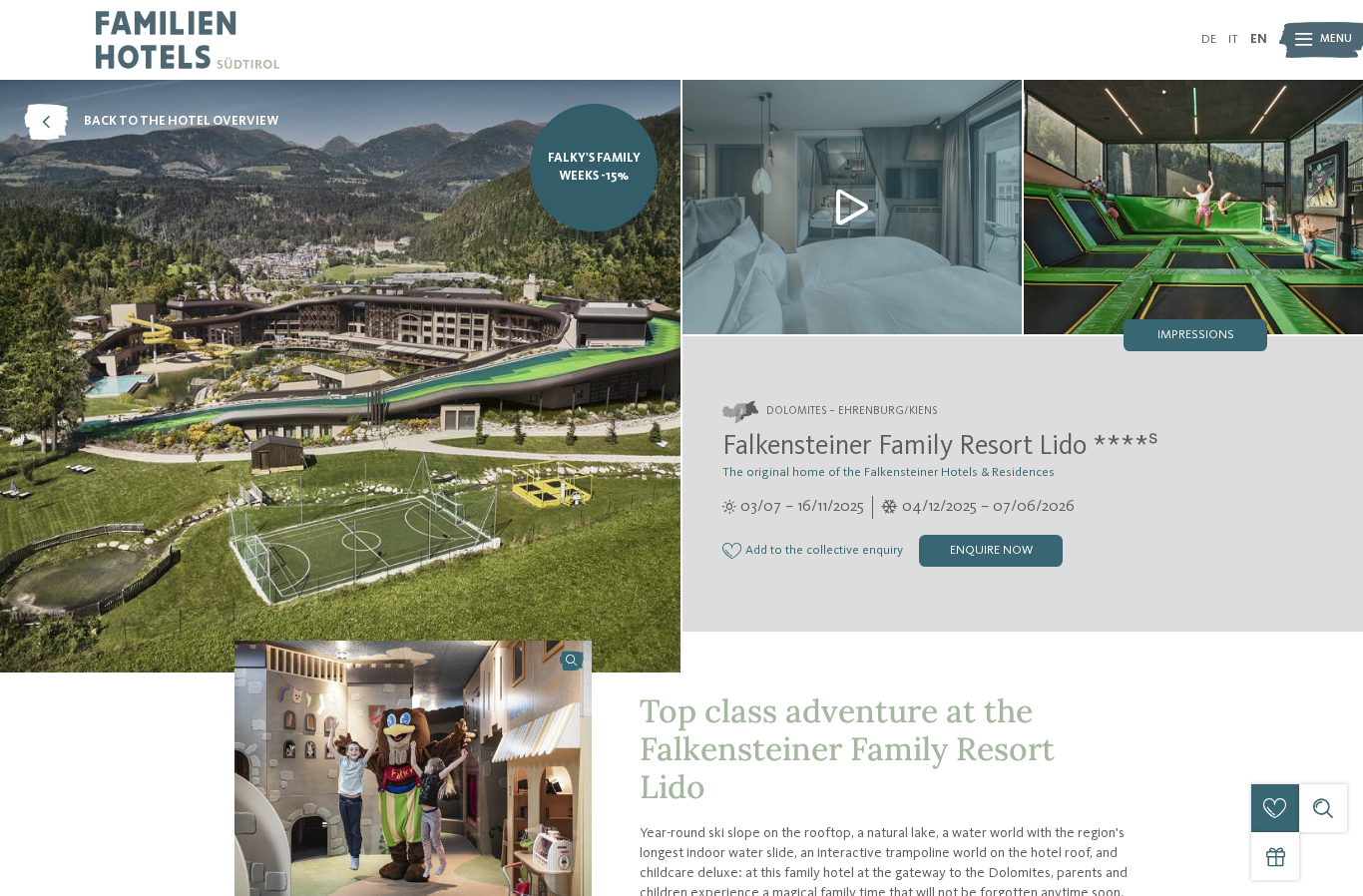 scroll, scrollTop: 0, scrollLeft: 0, axis: both 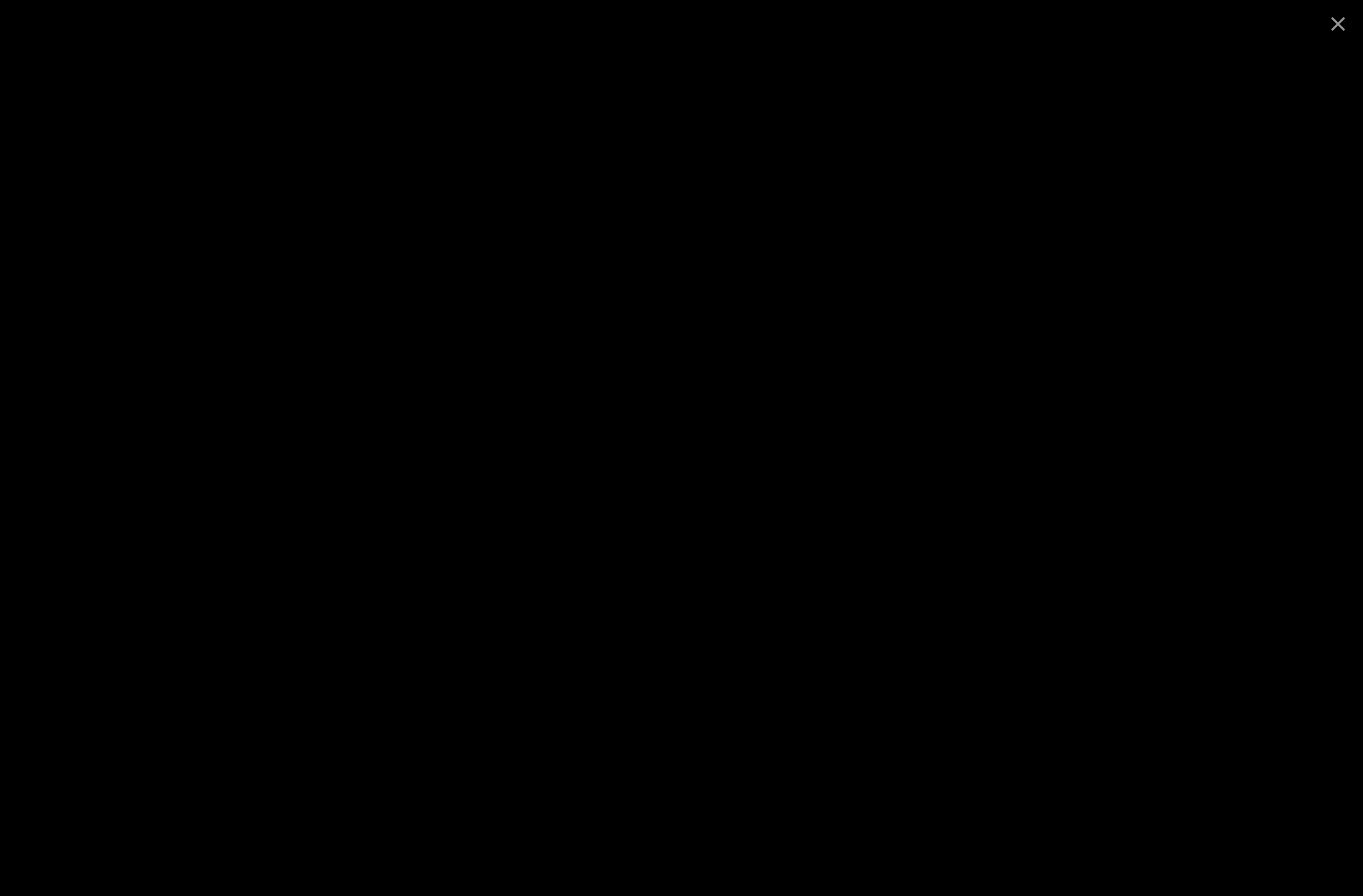 click at bounding box center [682, 448] 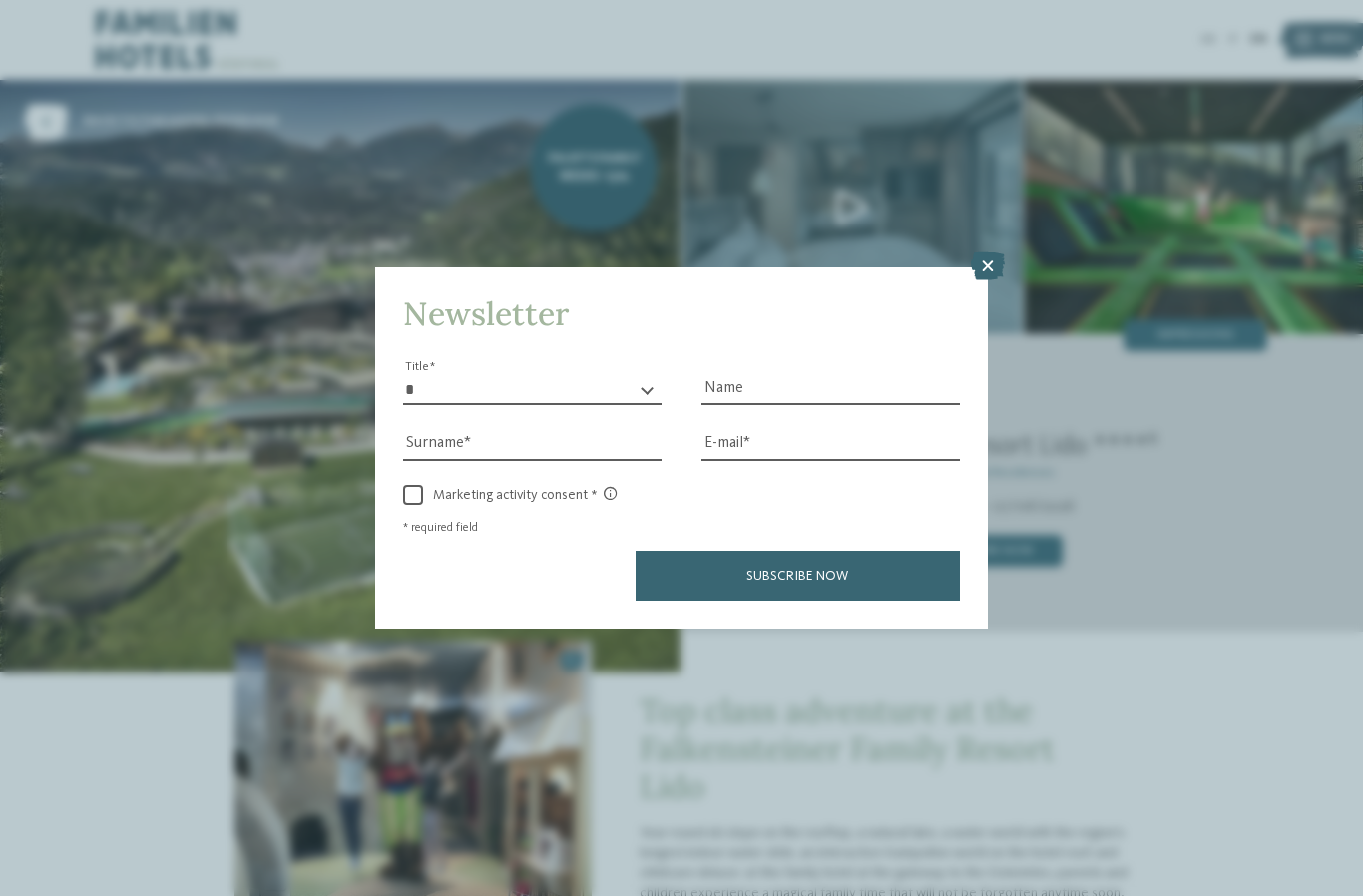 click on "Newsletter
* ** ** ****** **
Title
Name
Surname
E-mail link link" at bounding box center (682, 448) 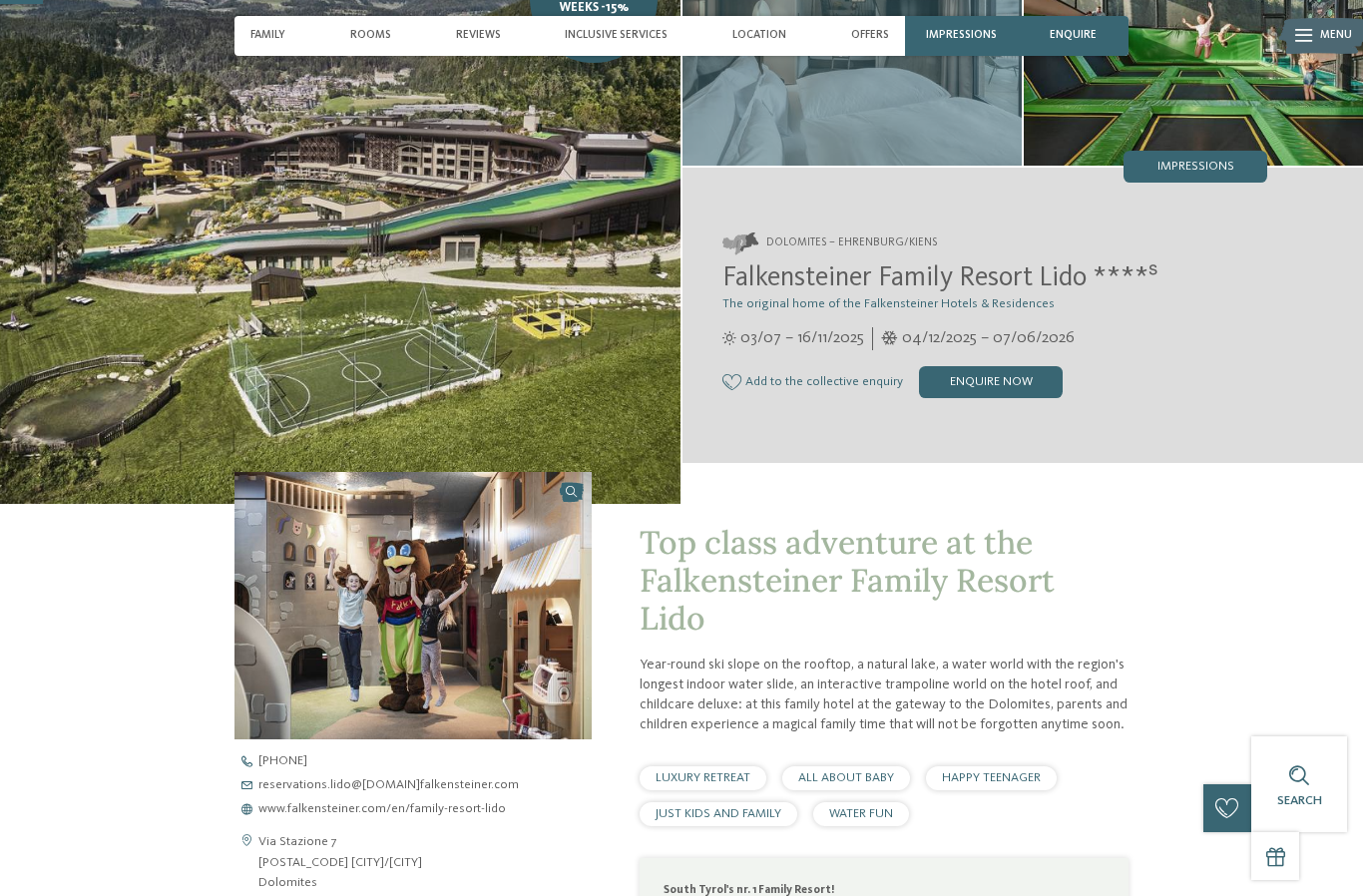 scroll, scrollTop: 167, scrollLeft: 0, axis: vertical 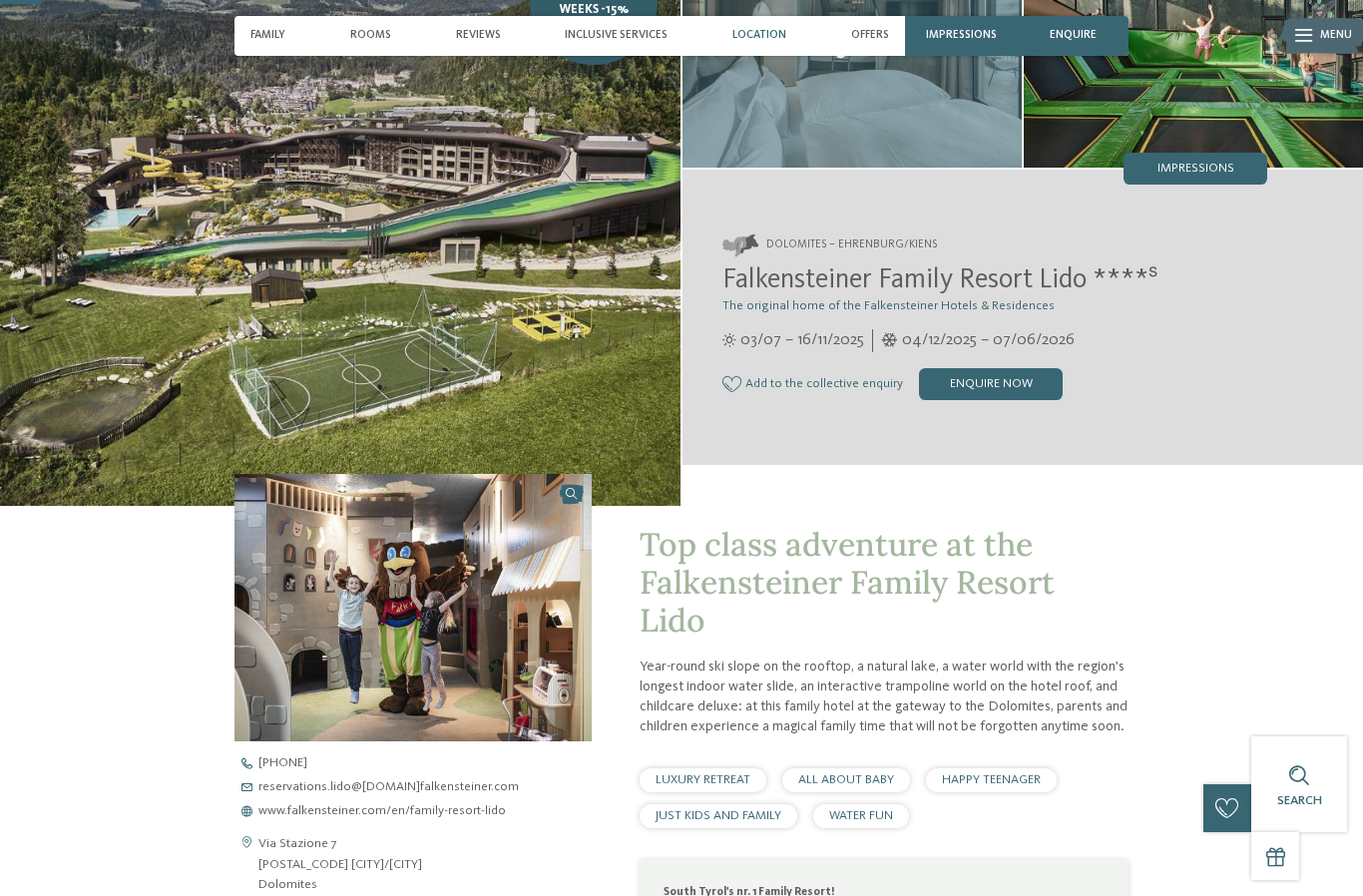 click on "Location" at bounding box center [759, 36] 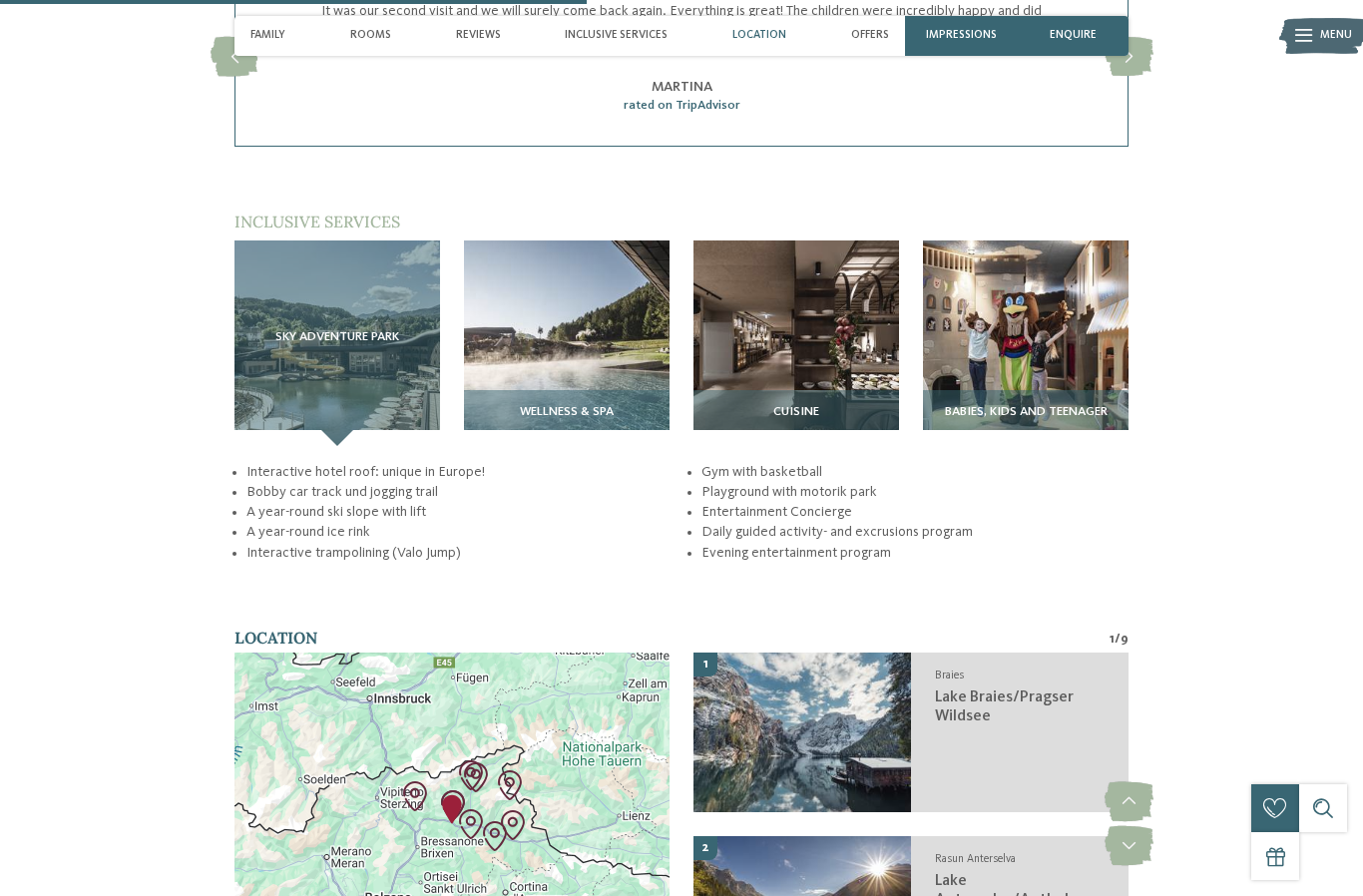 scroll, scrollTop: 2343, scrollLeft: 0, axis: vertical 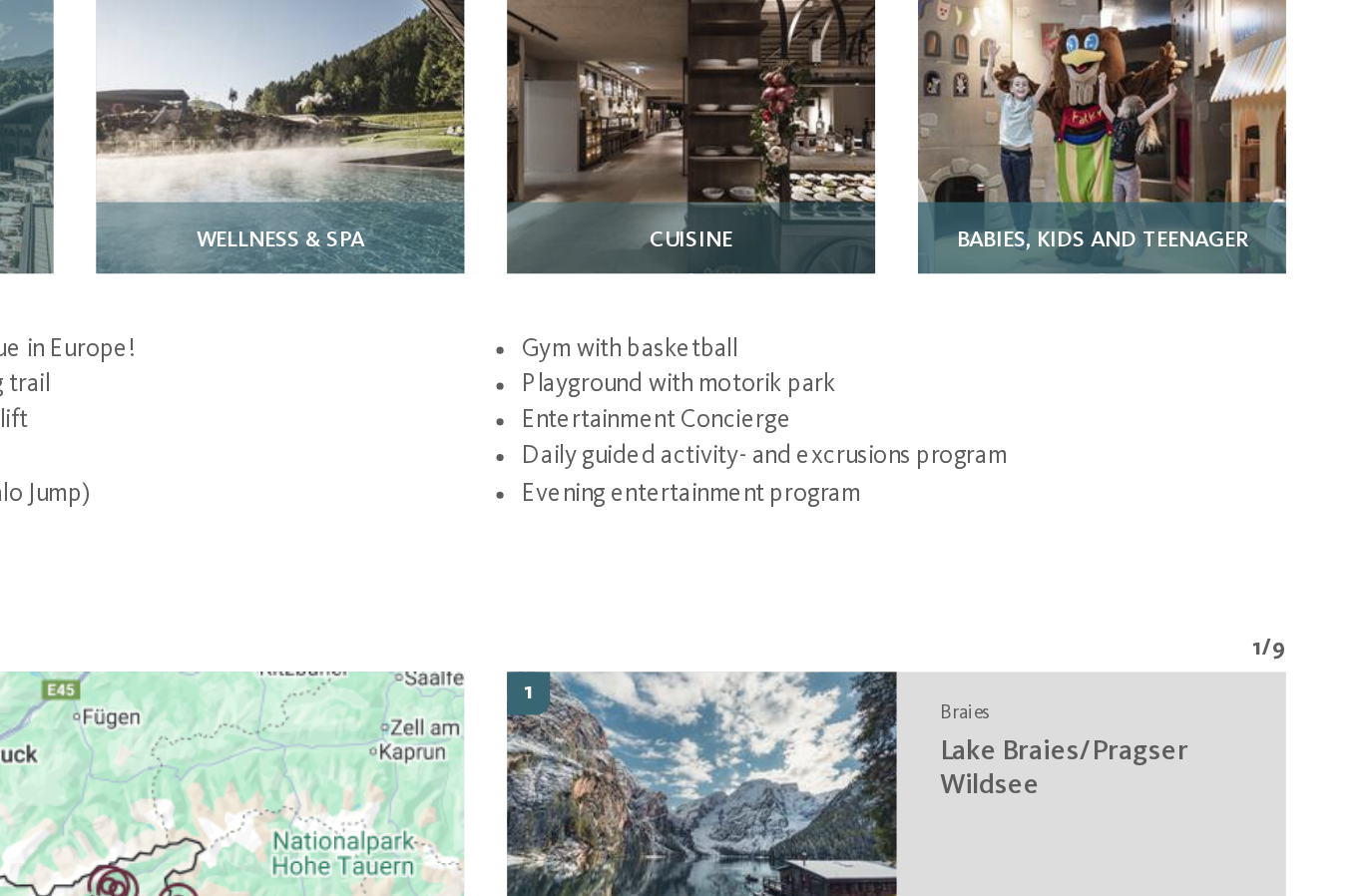 click at bounding box center (1026, 305) 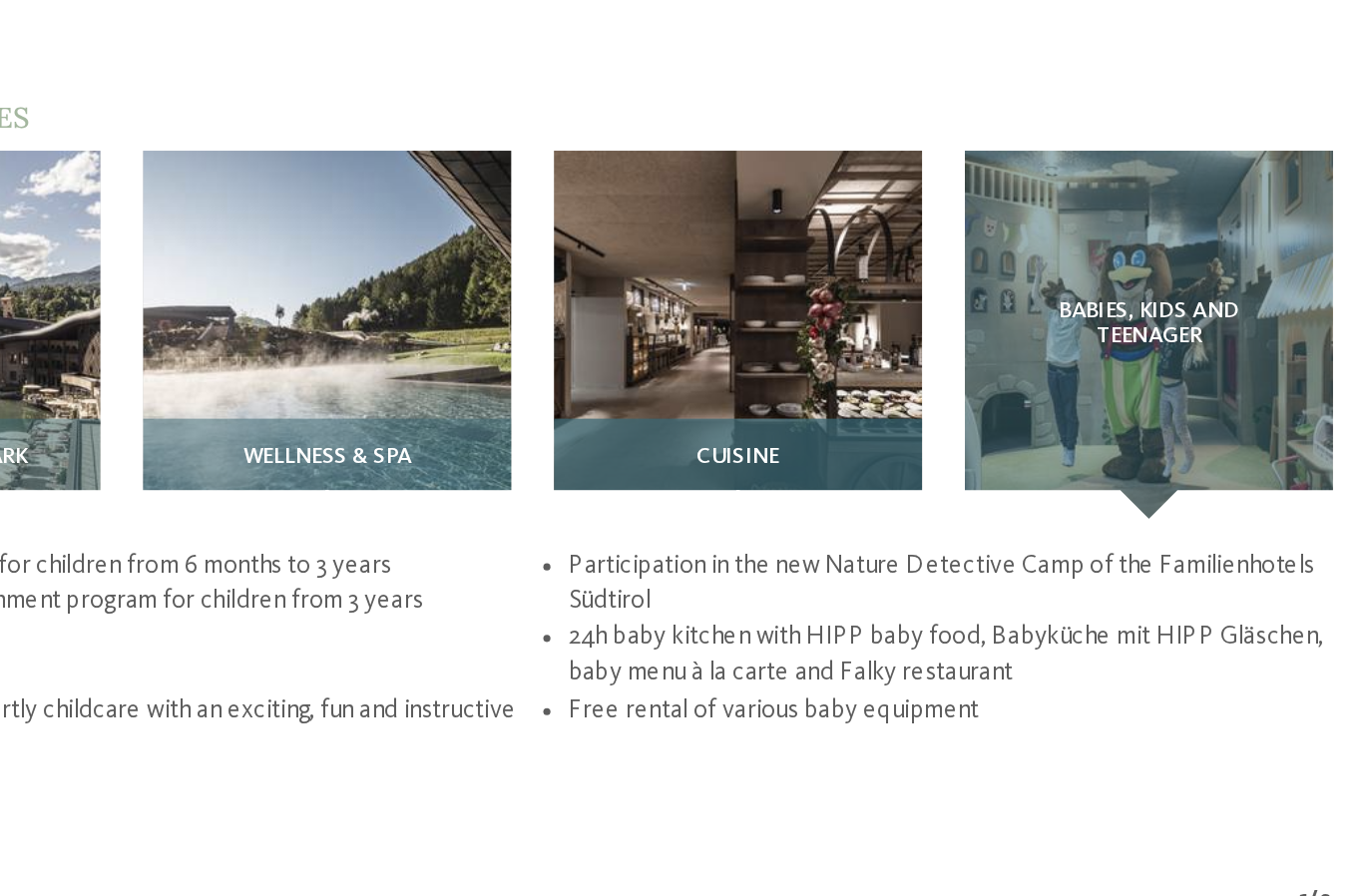 click at bounding box center [796, 305] 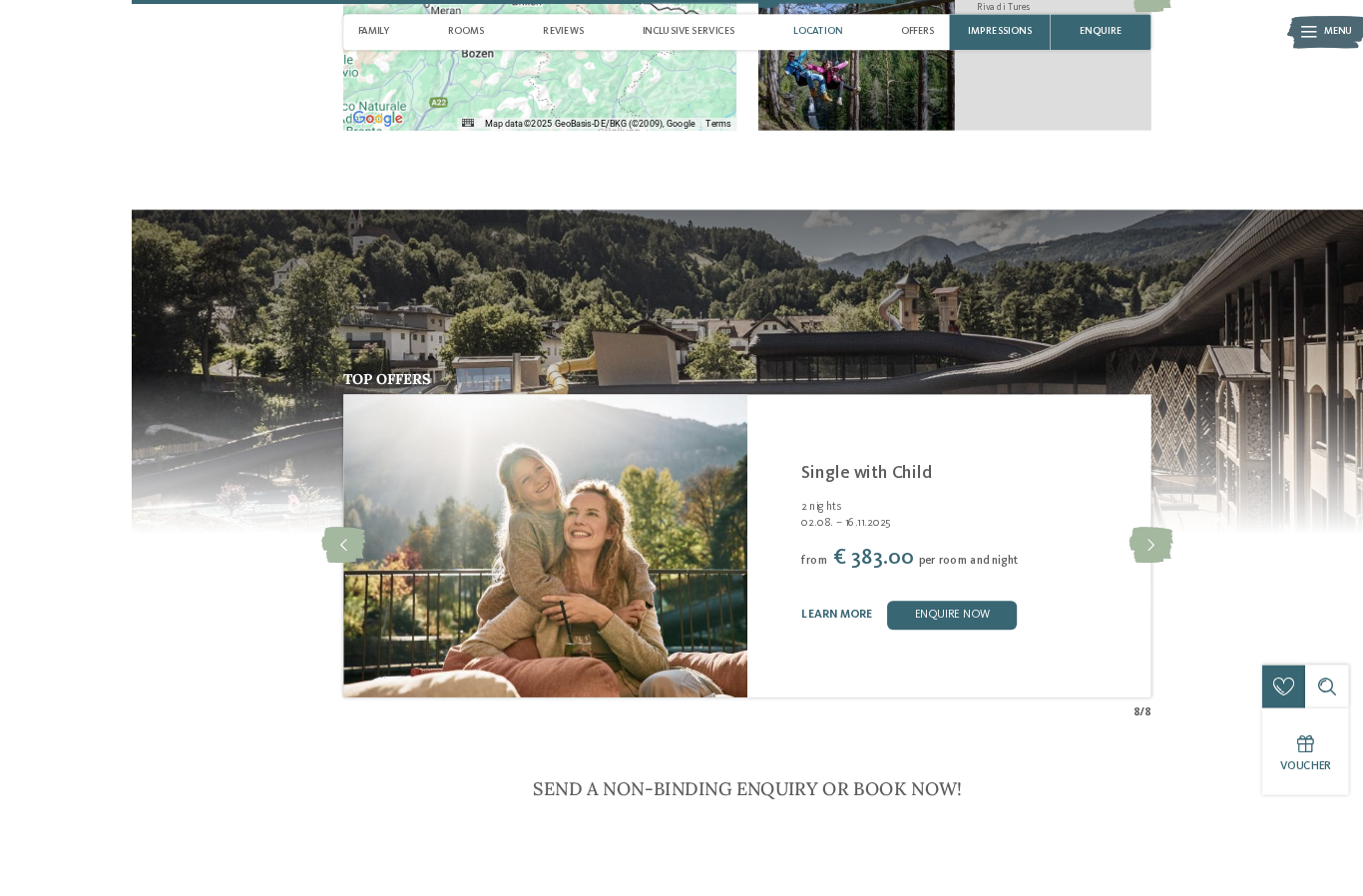 scroll, scrollTop: 3332, scrollLeft: 0, axis: vertical 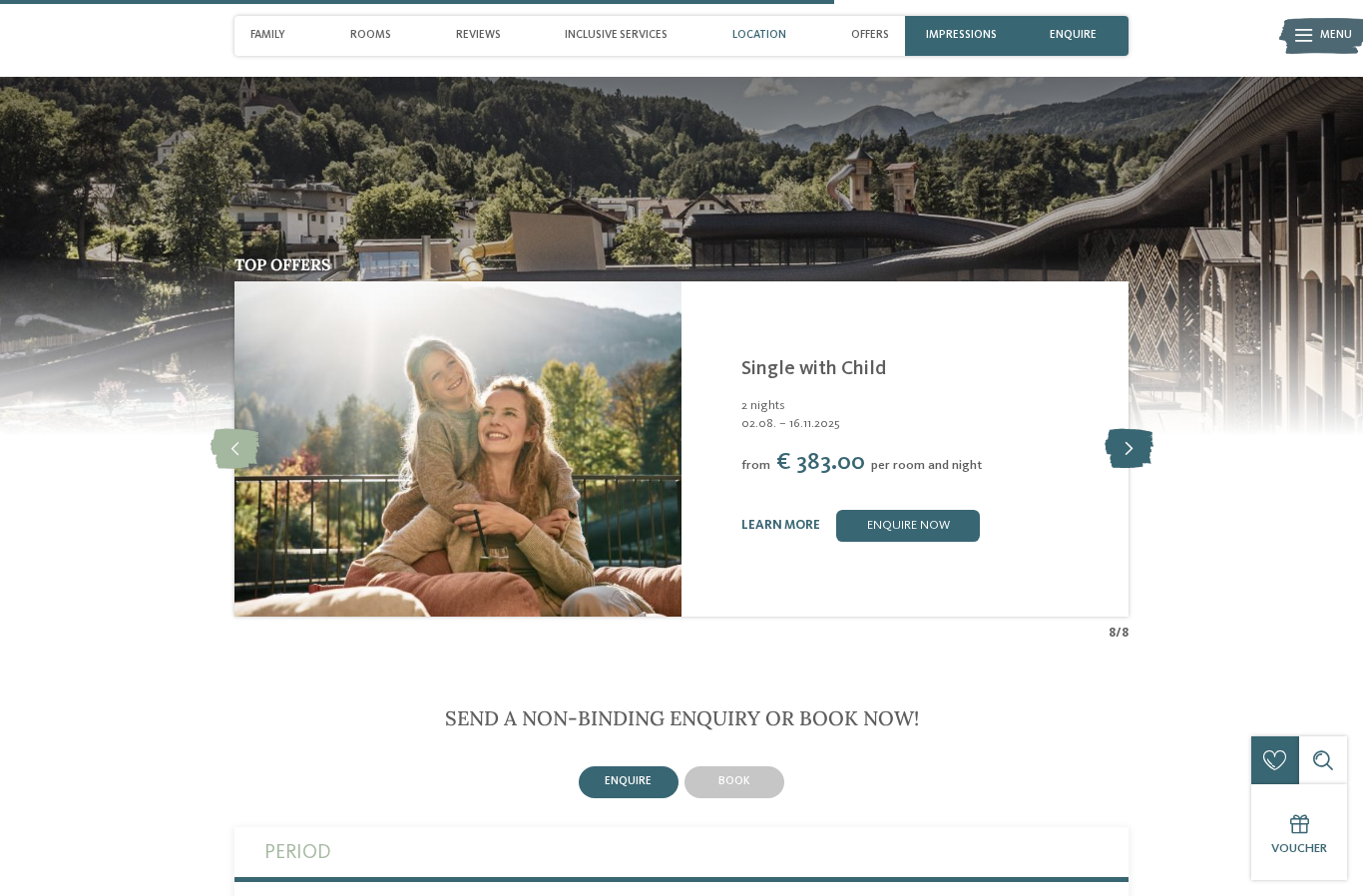 click at bounding box center (1129, 449) 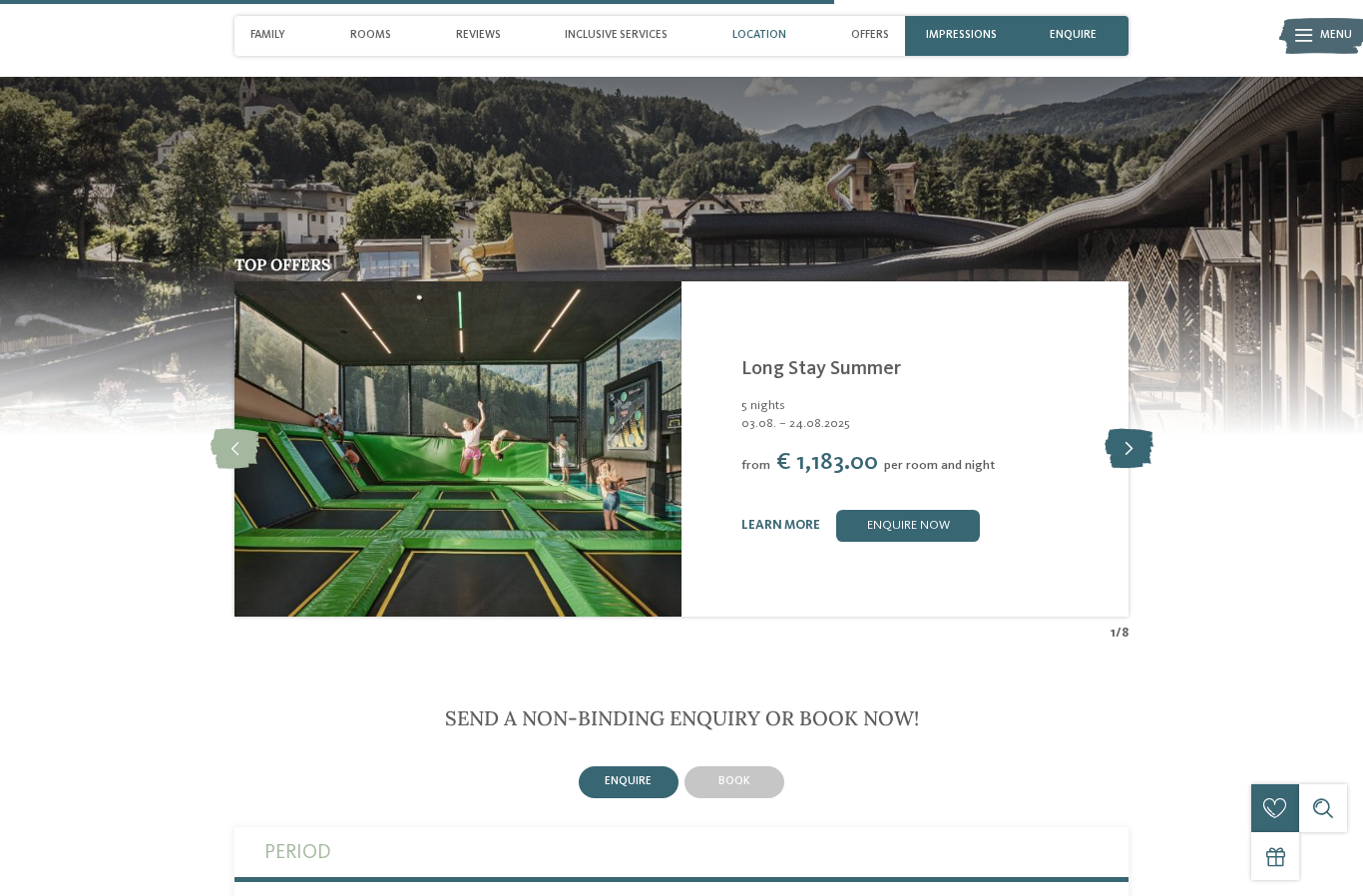 click at bounding box center (1129, 449) 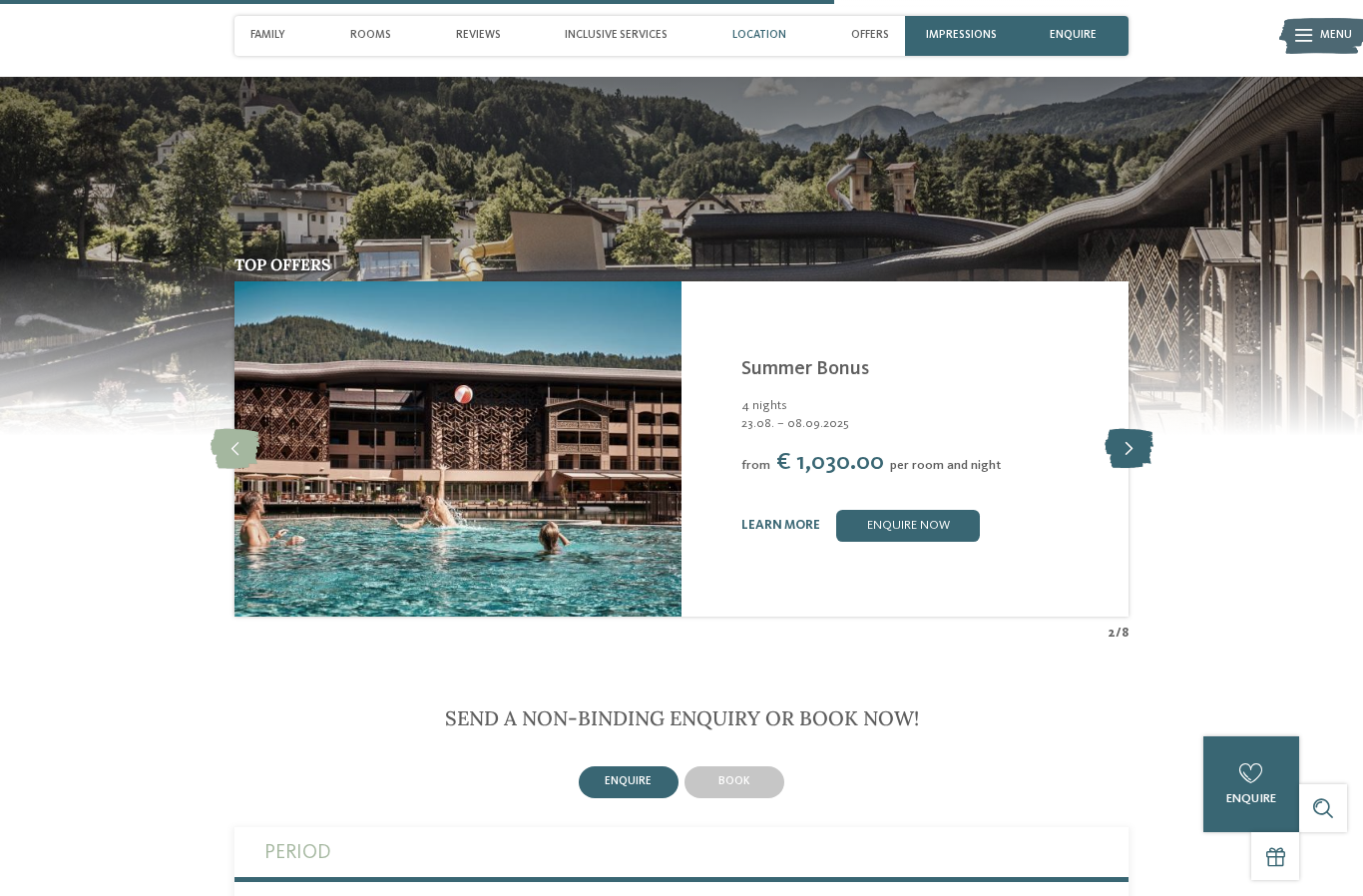 click at bounding box center [1129, 449] 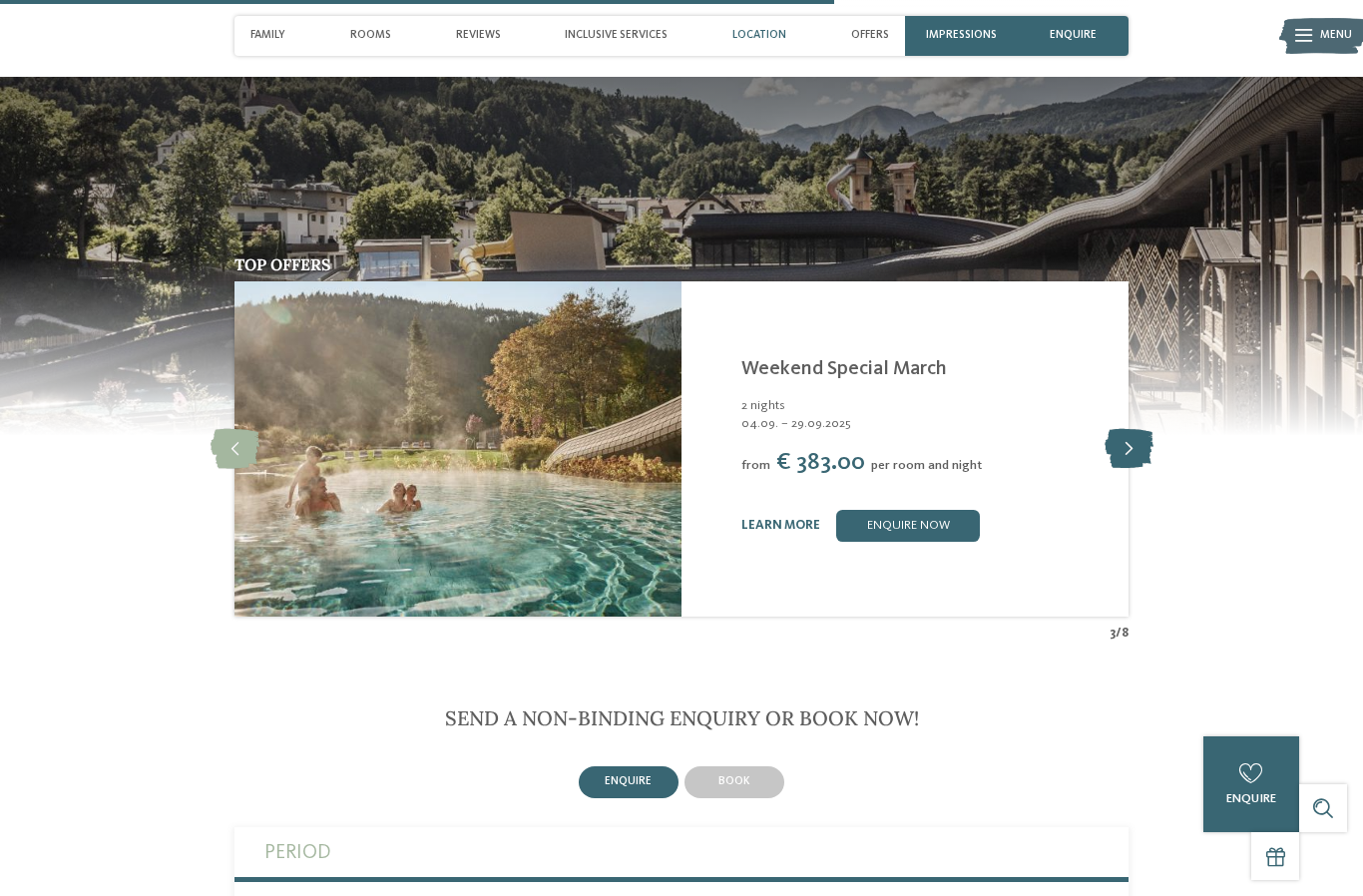 click at bounding box center [1129, 449] 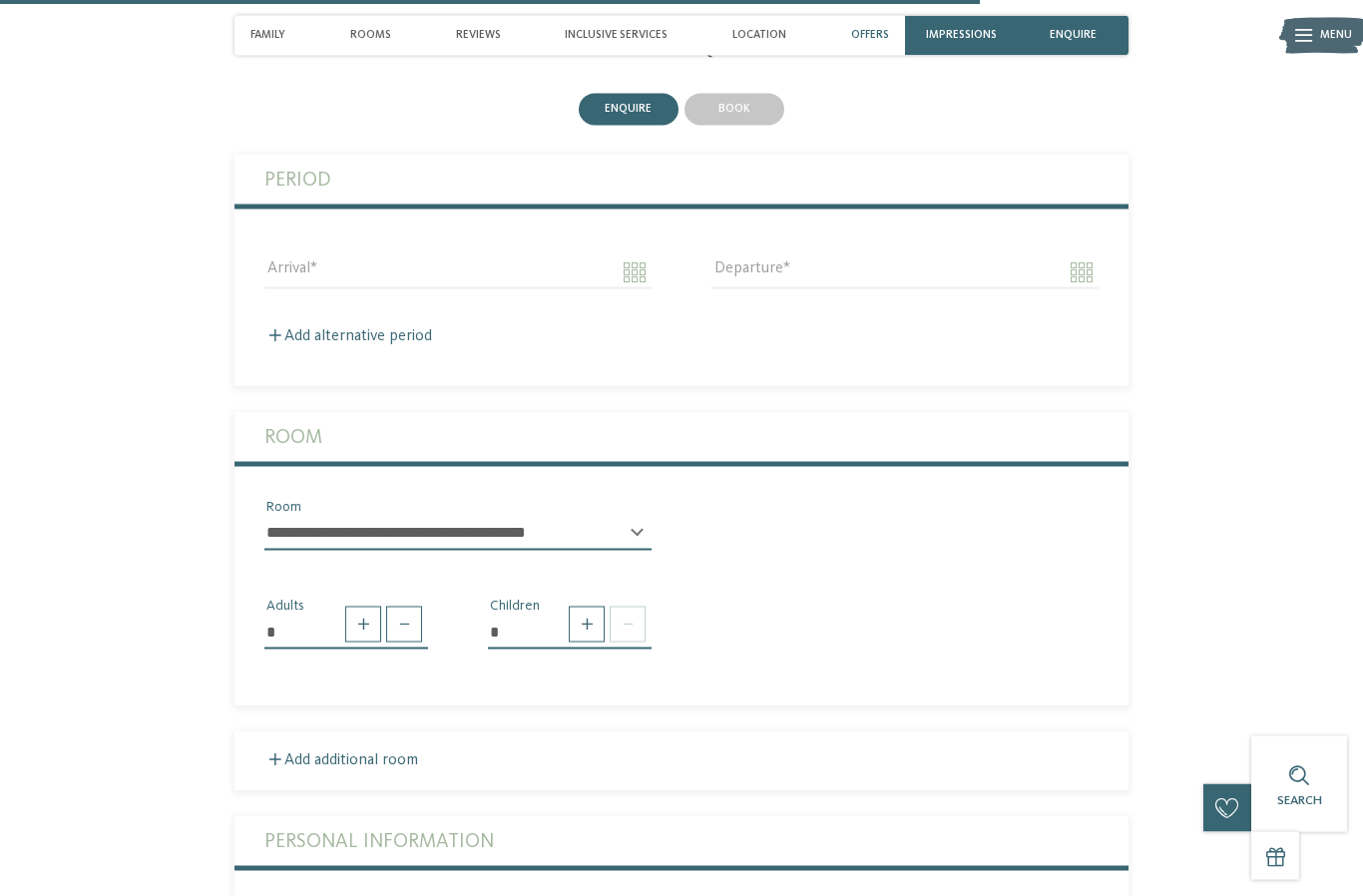 scroll, scrollTop: 4075, scrollLeft: 0, axis: vertical 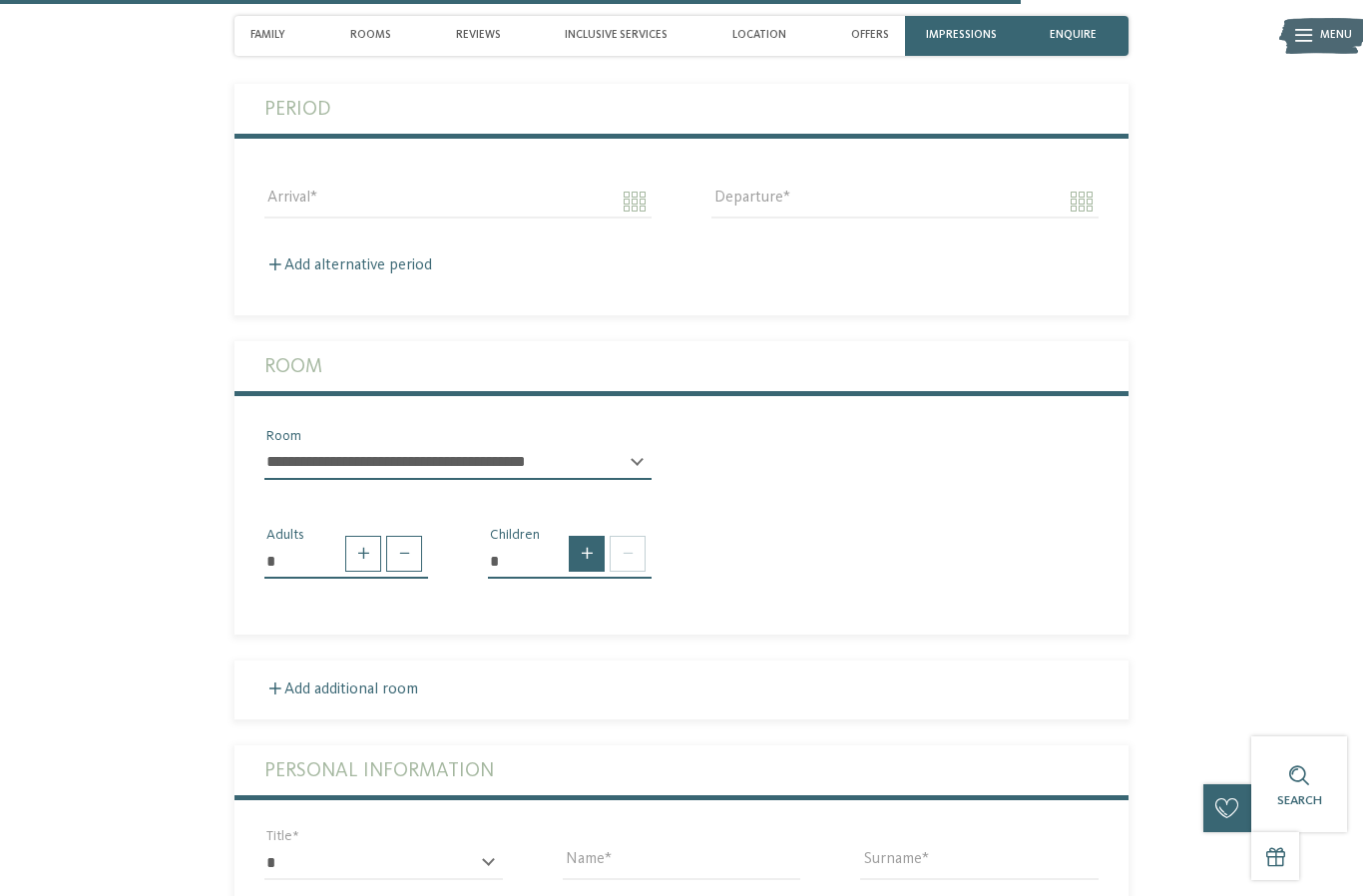 click at bounding box center (587, 554) 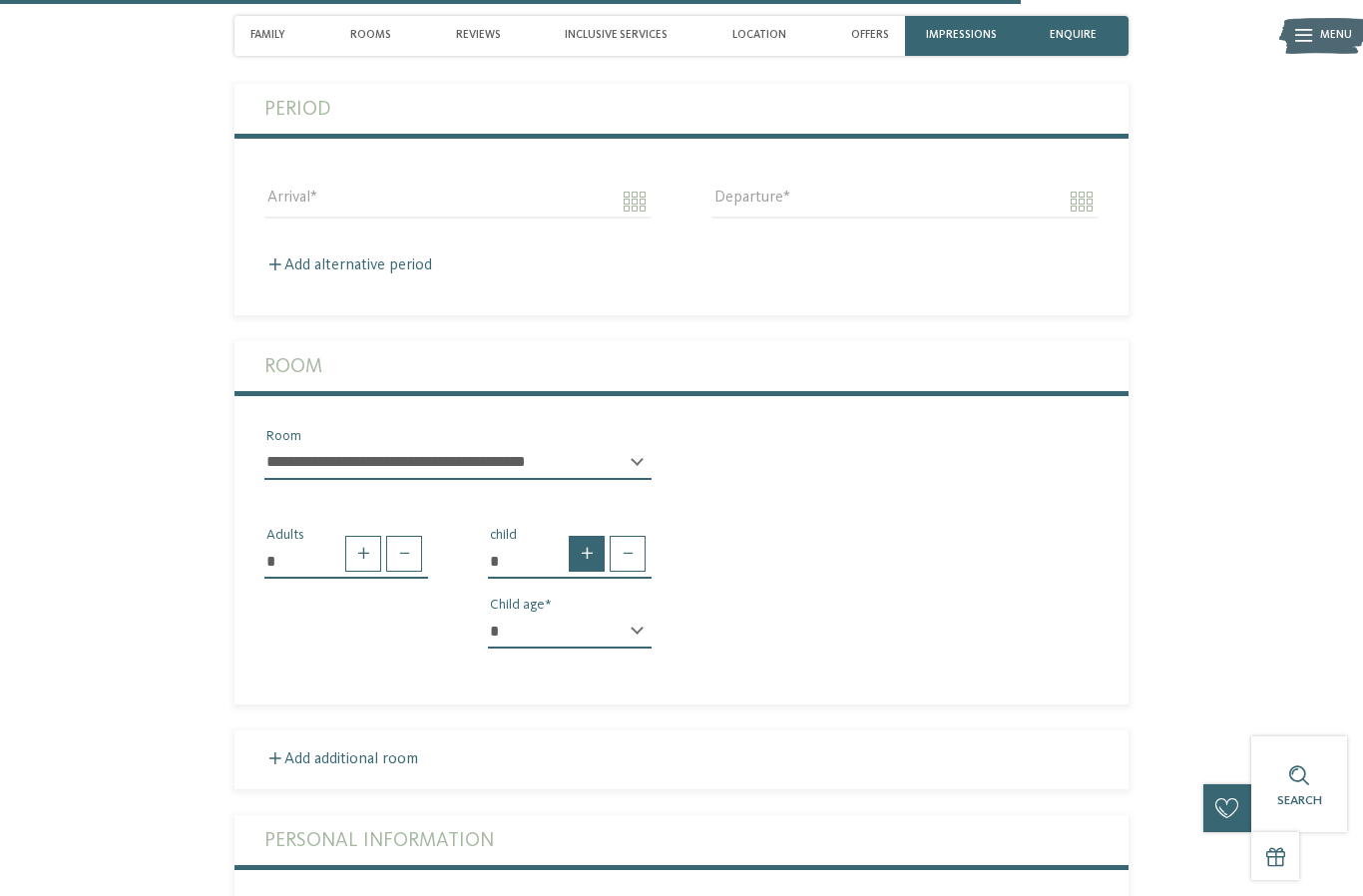 type on "*" 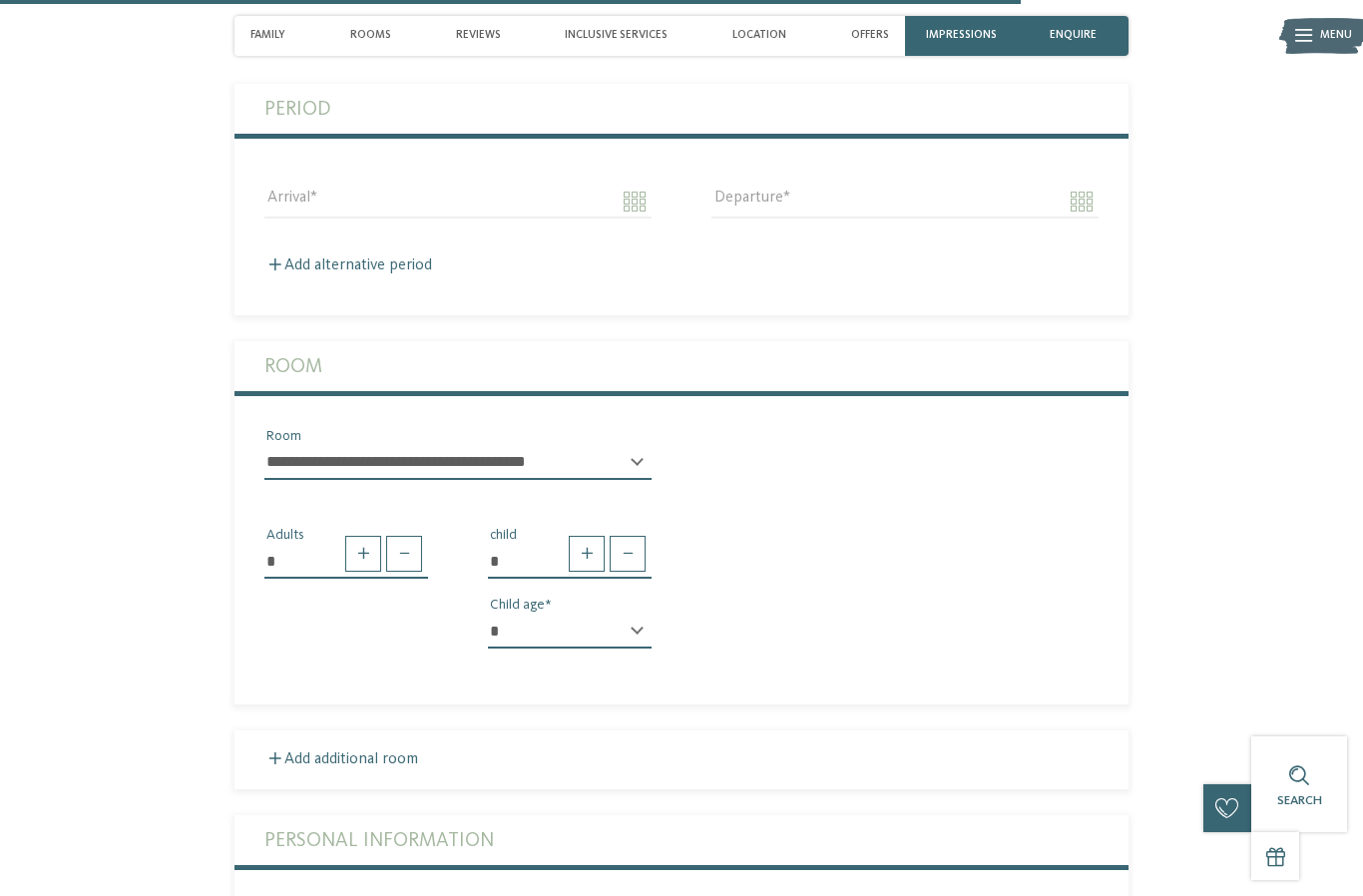 click on "* * * * * * * * * * * ** ** ** ** ** ** ** **" at bounding box center (570, 632) 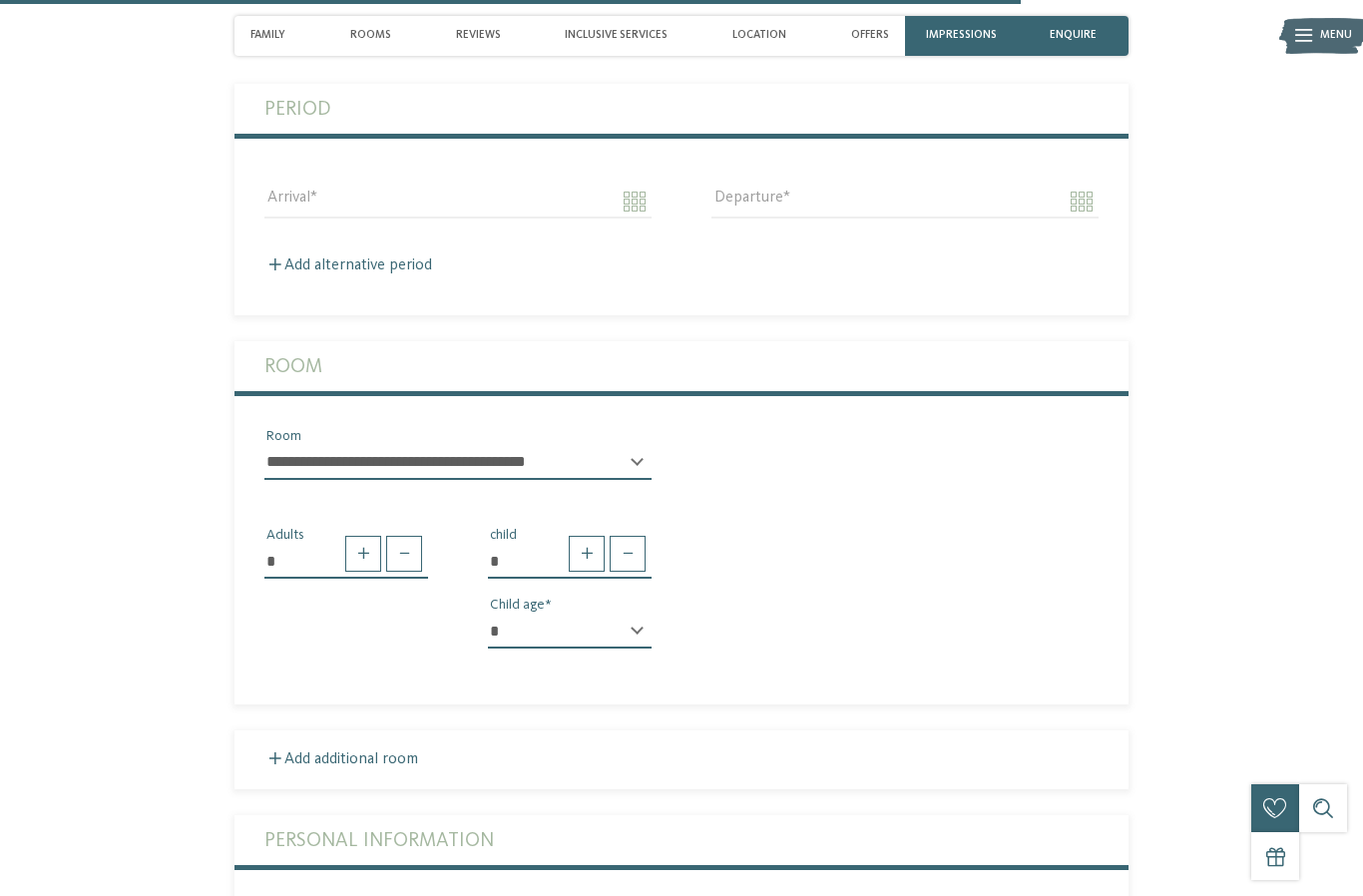 select on "**" 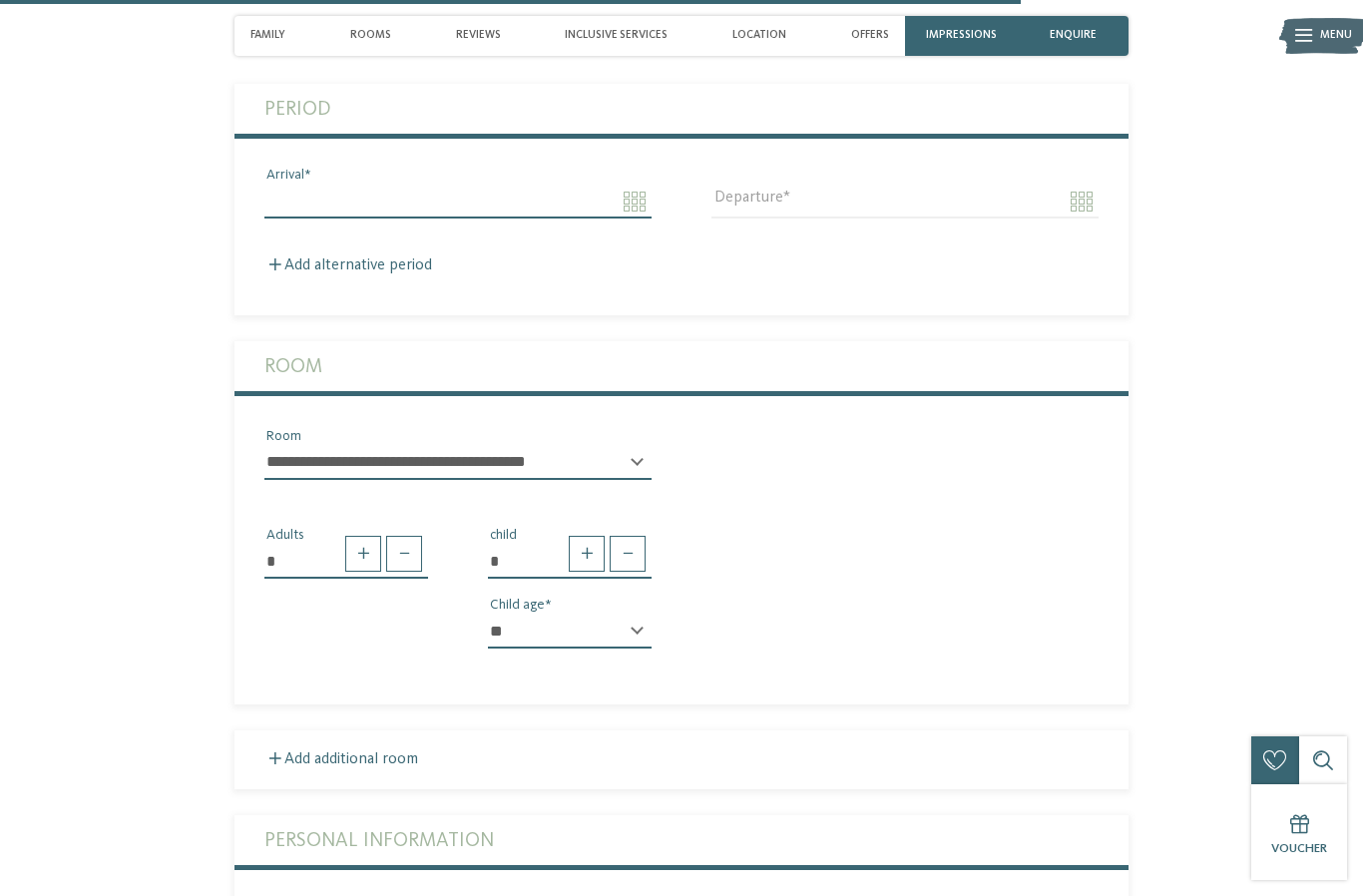 click on "Just a moment - the website is loading …
DE
IT
Menu" at bounding box center [682, -838] 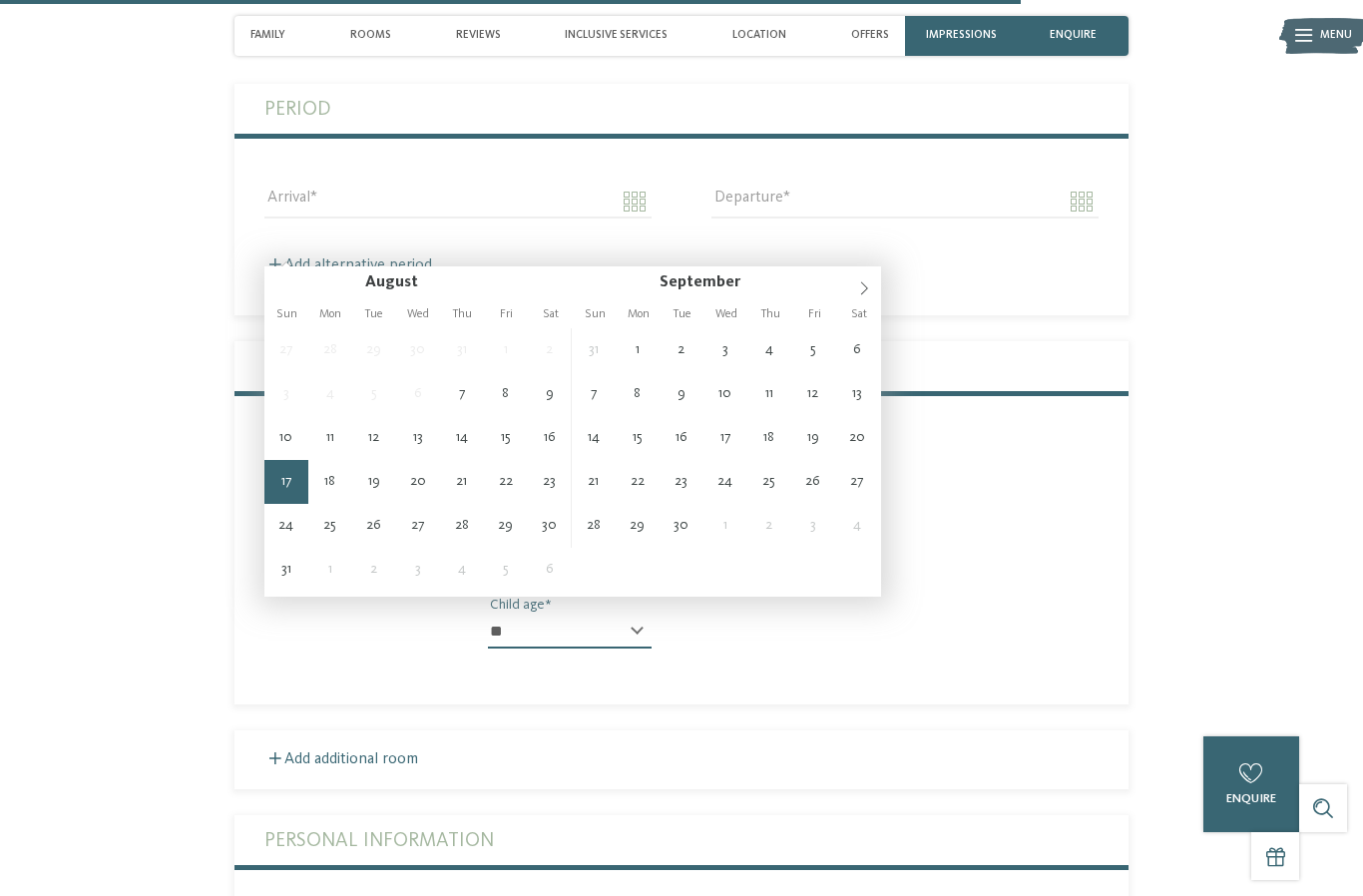 type on "**********" 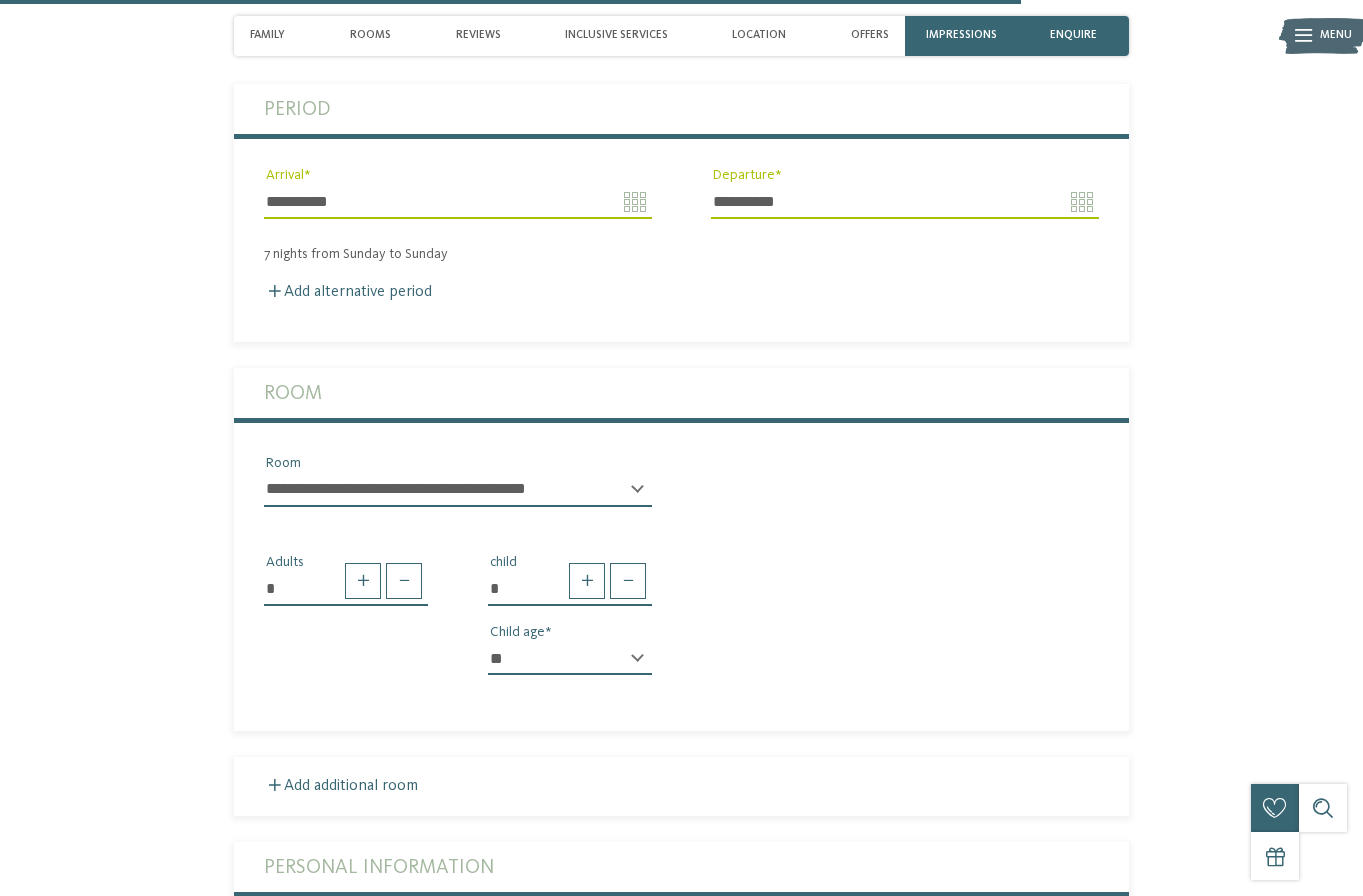 click on "Just a moment - the website is loading …
DE
IT
Menu" at bounding box center [682, -825] 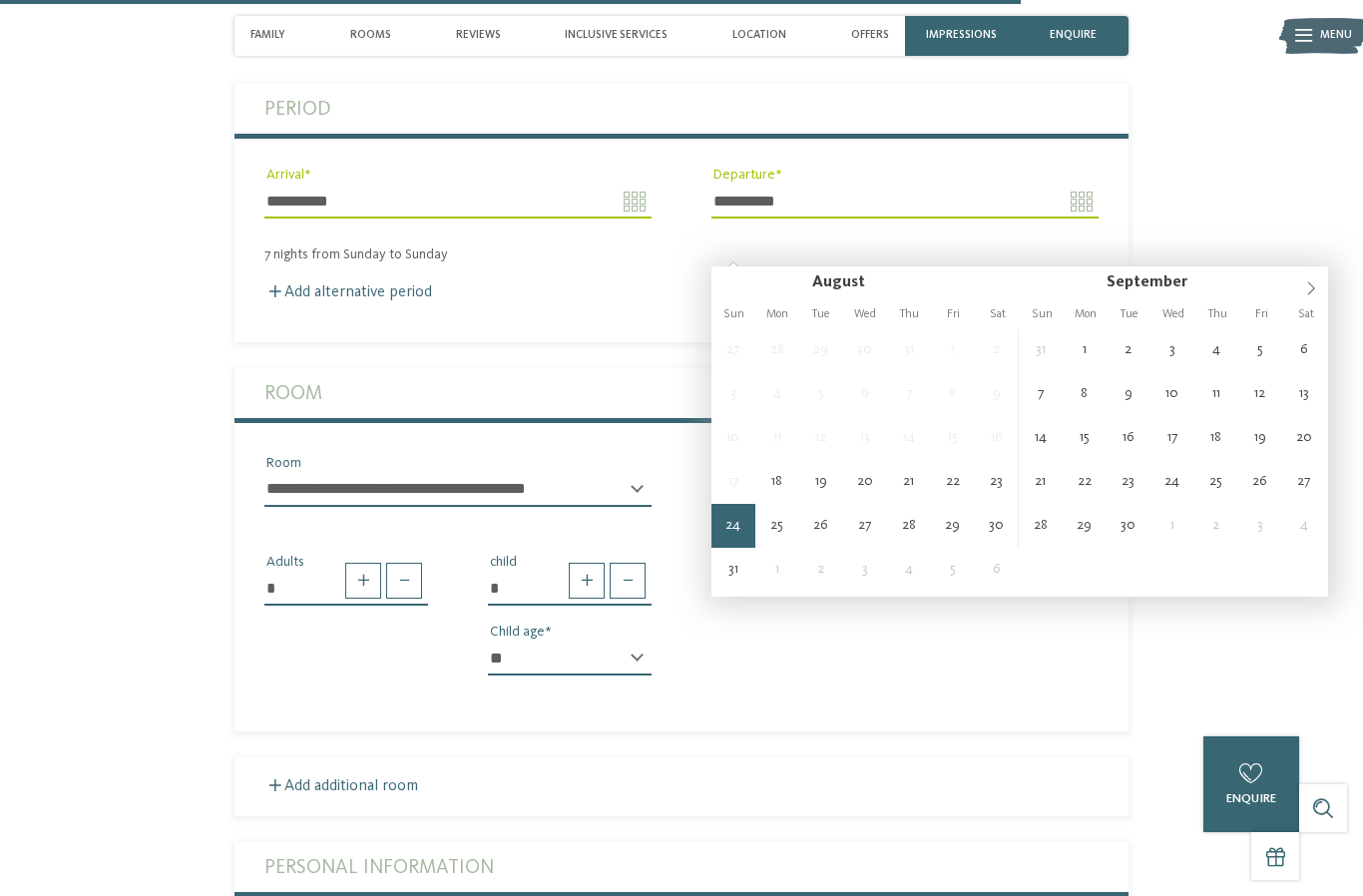 type on "**********" 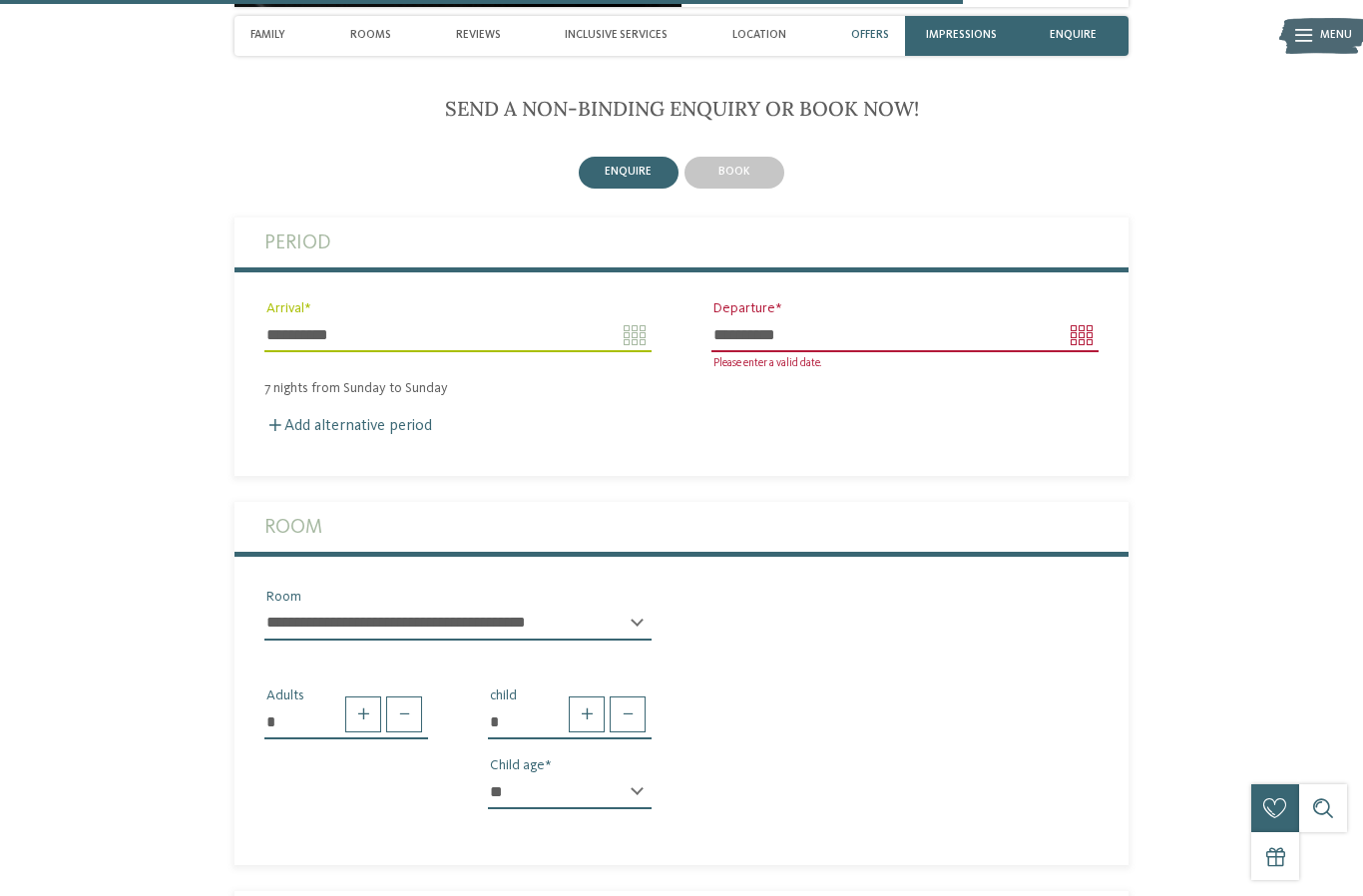 scroll, scrollTop: 3940, scrollLeft: 0, axis: vertical 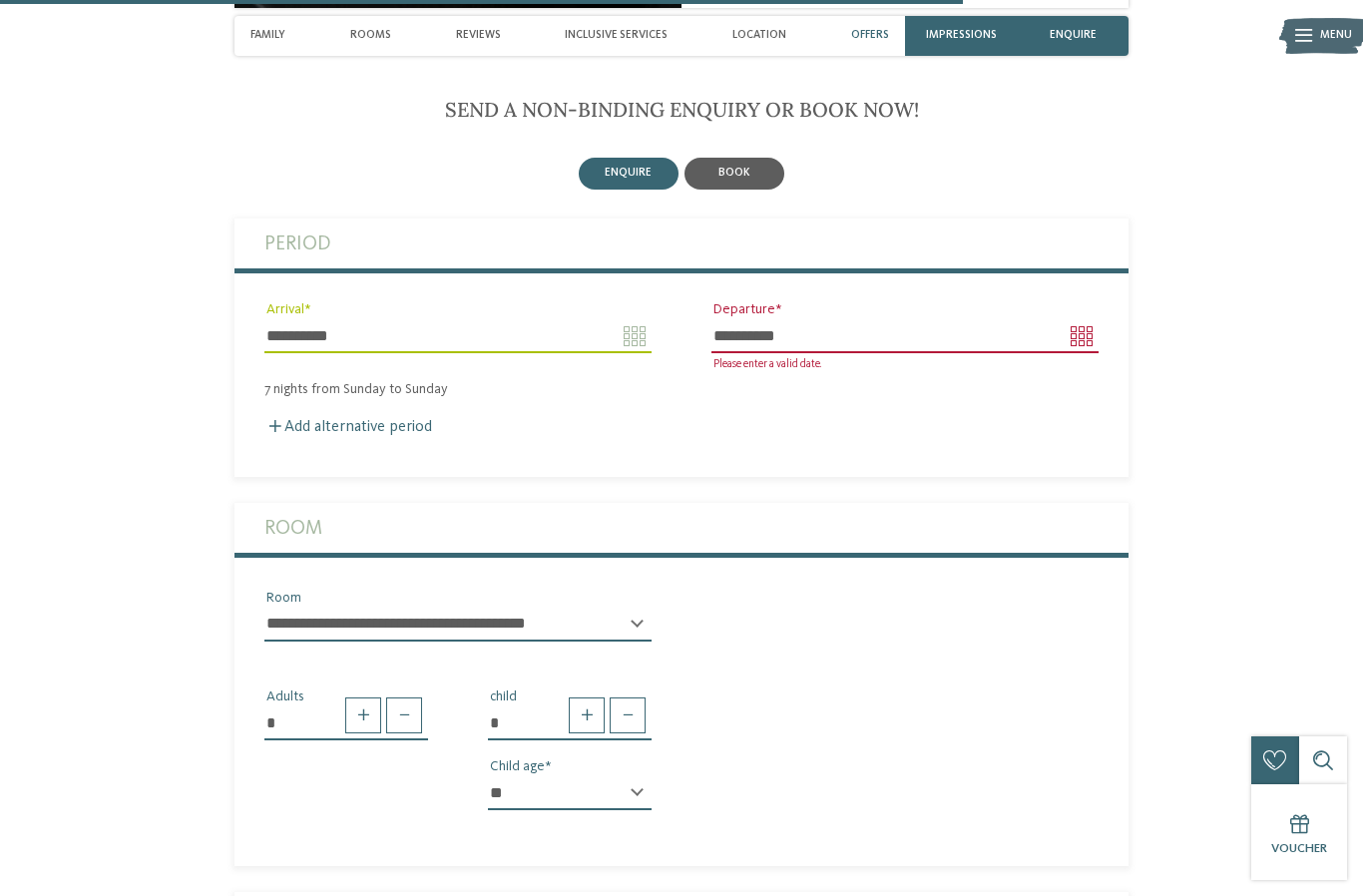 click on "book" at bounding box center [734, 174] 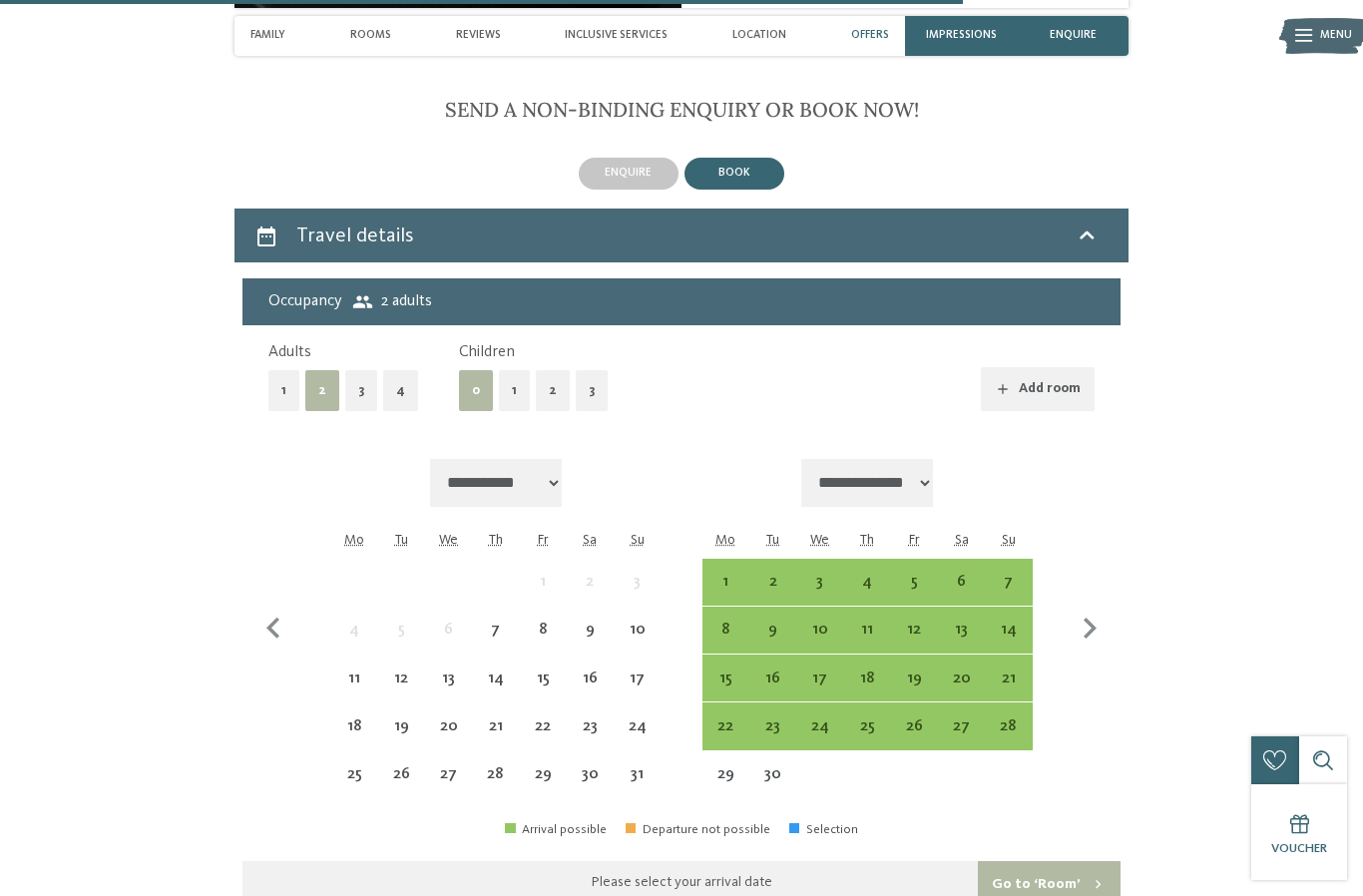 click on "1" at bounding box center (514, 390) 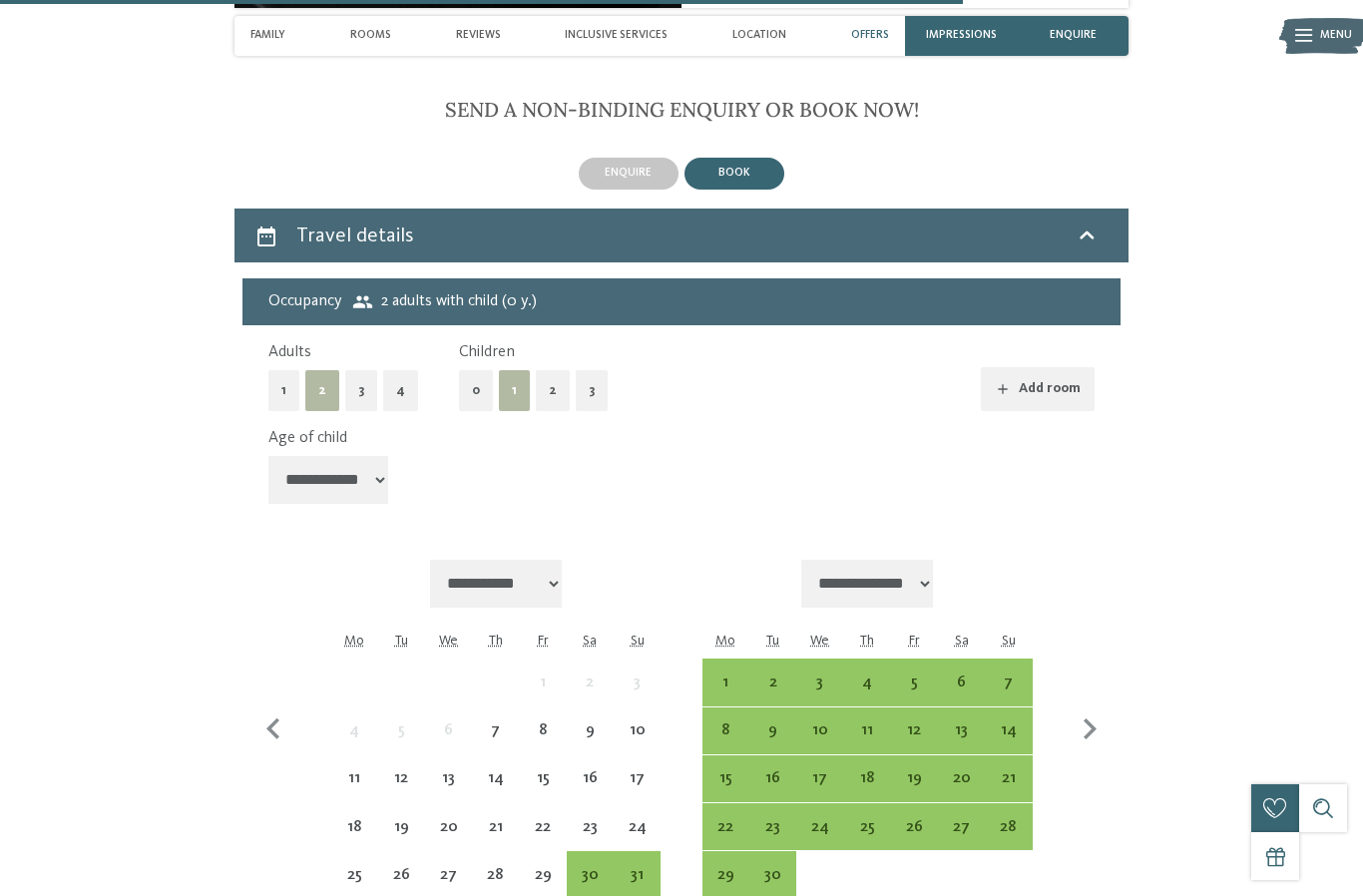 click on "**********" at bounding box center [328, 480] 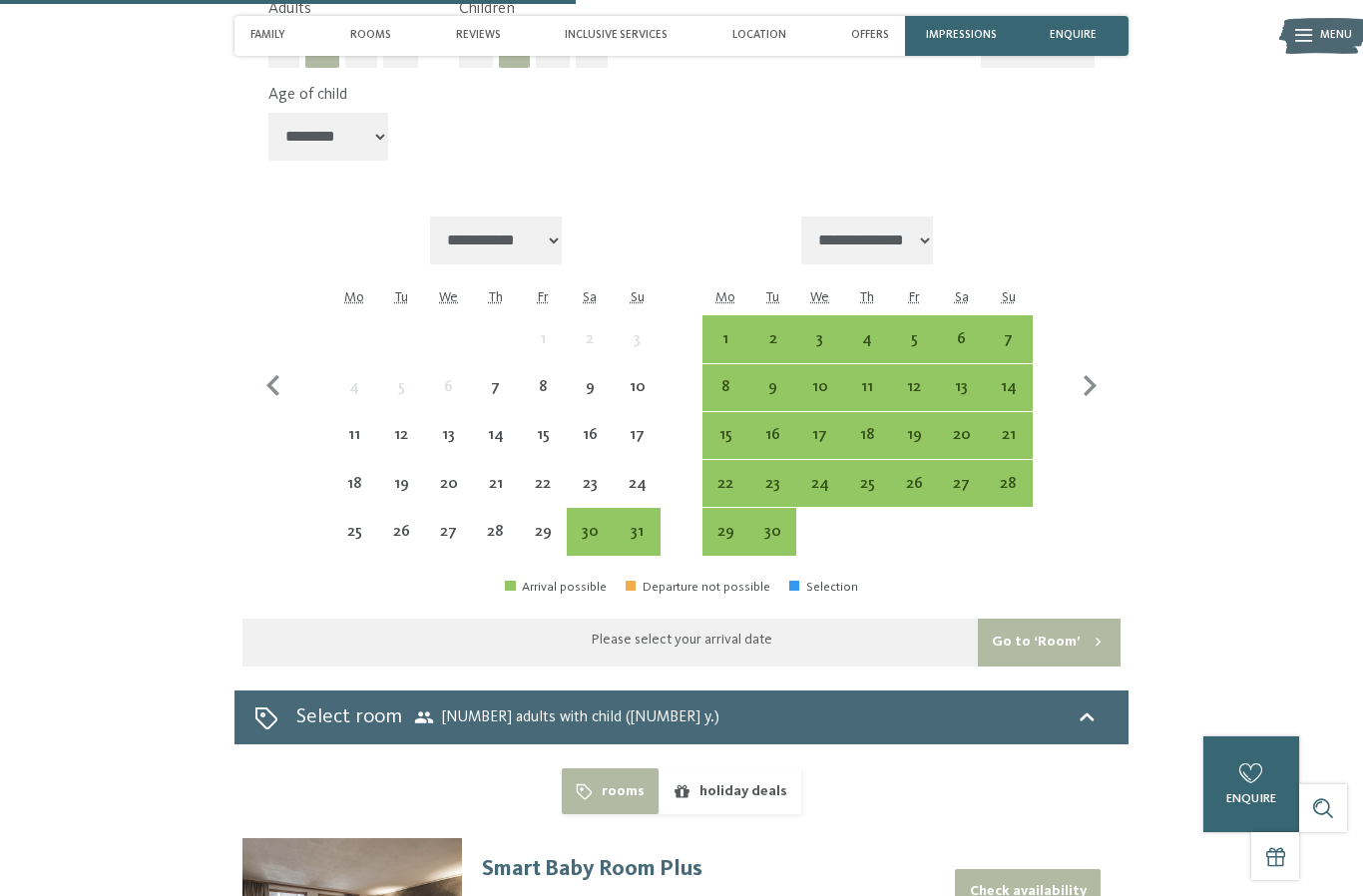 scroll, scrollTop: 4306, scrollLeft: 0, axis: vertical 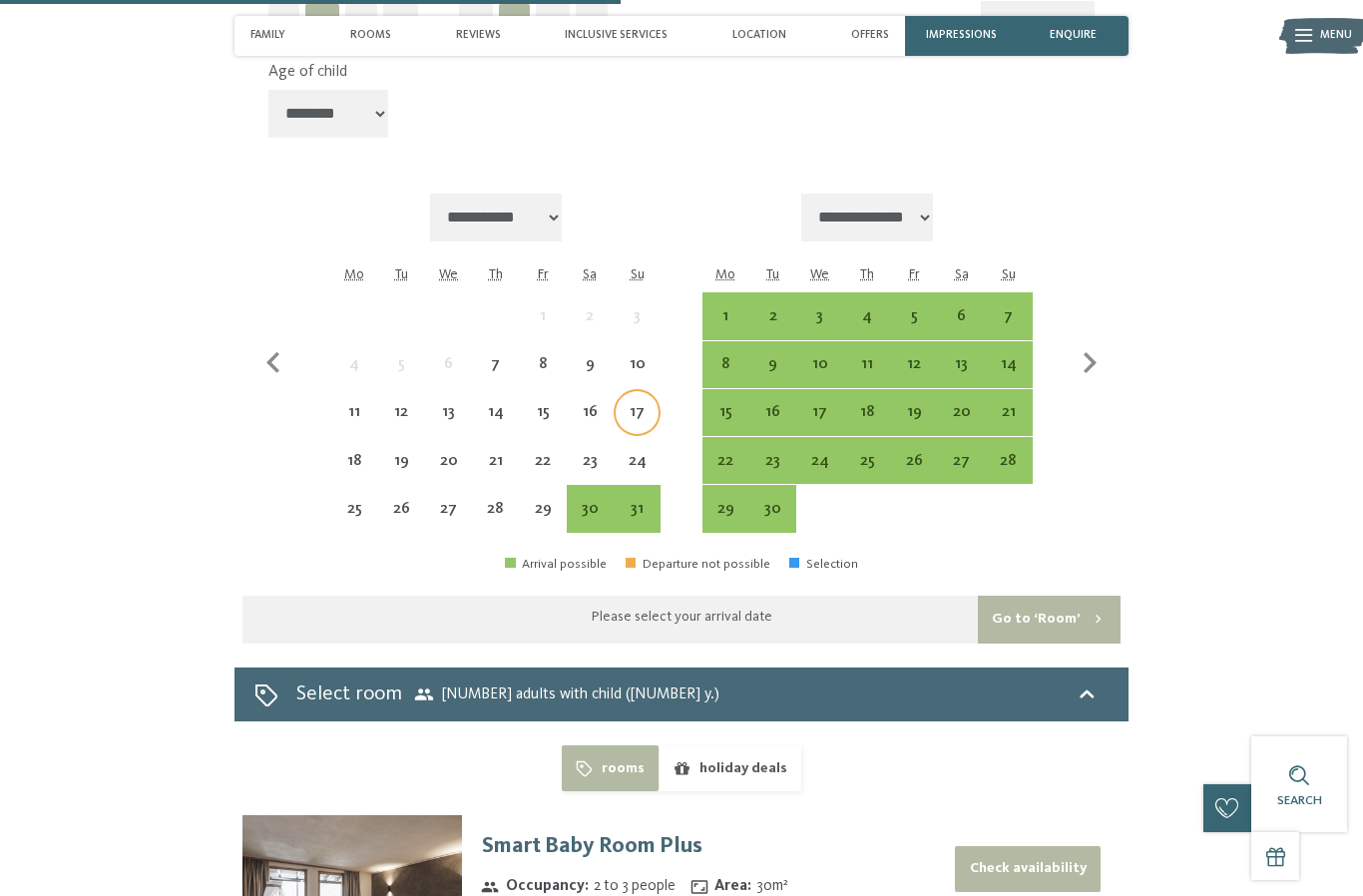 click on "17" at bounding box center [637, 425] 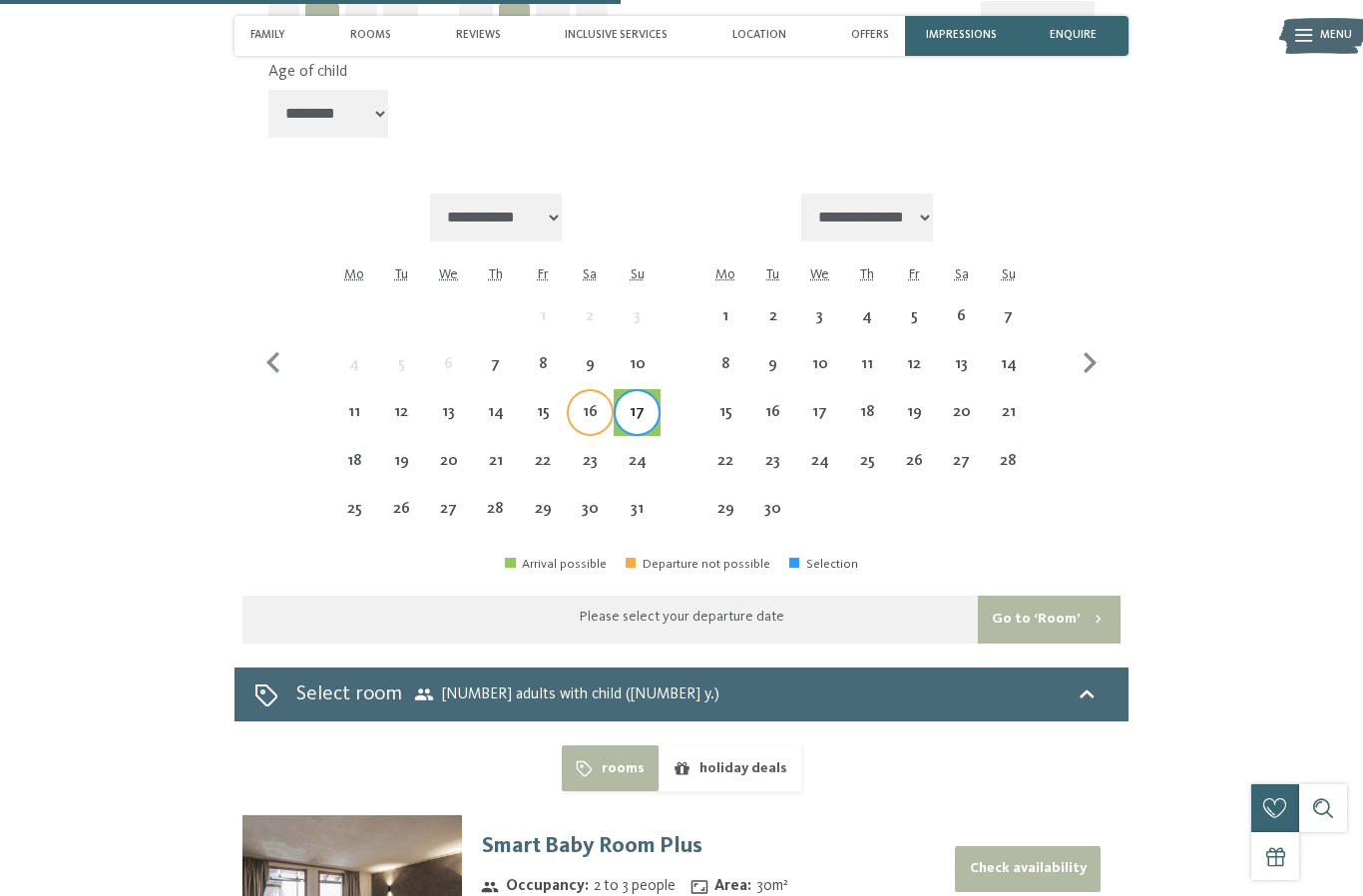 click on "16" at bounding box center (590, 425) 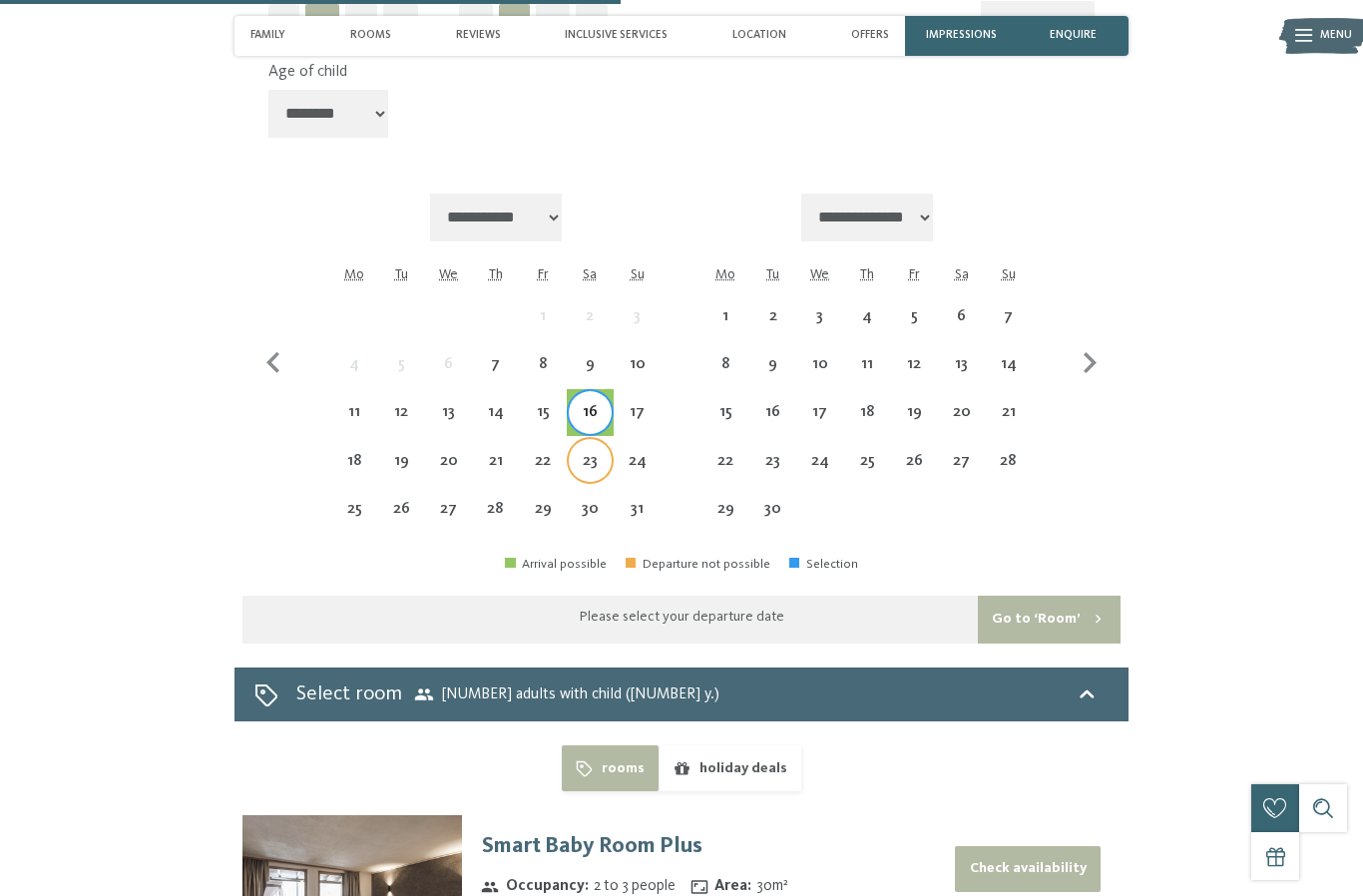 click on "23" at bounding box center [590, 474] 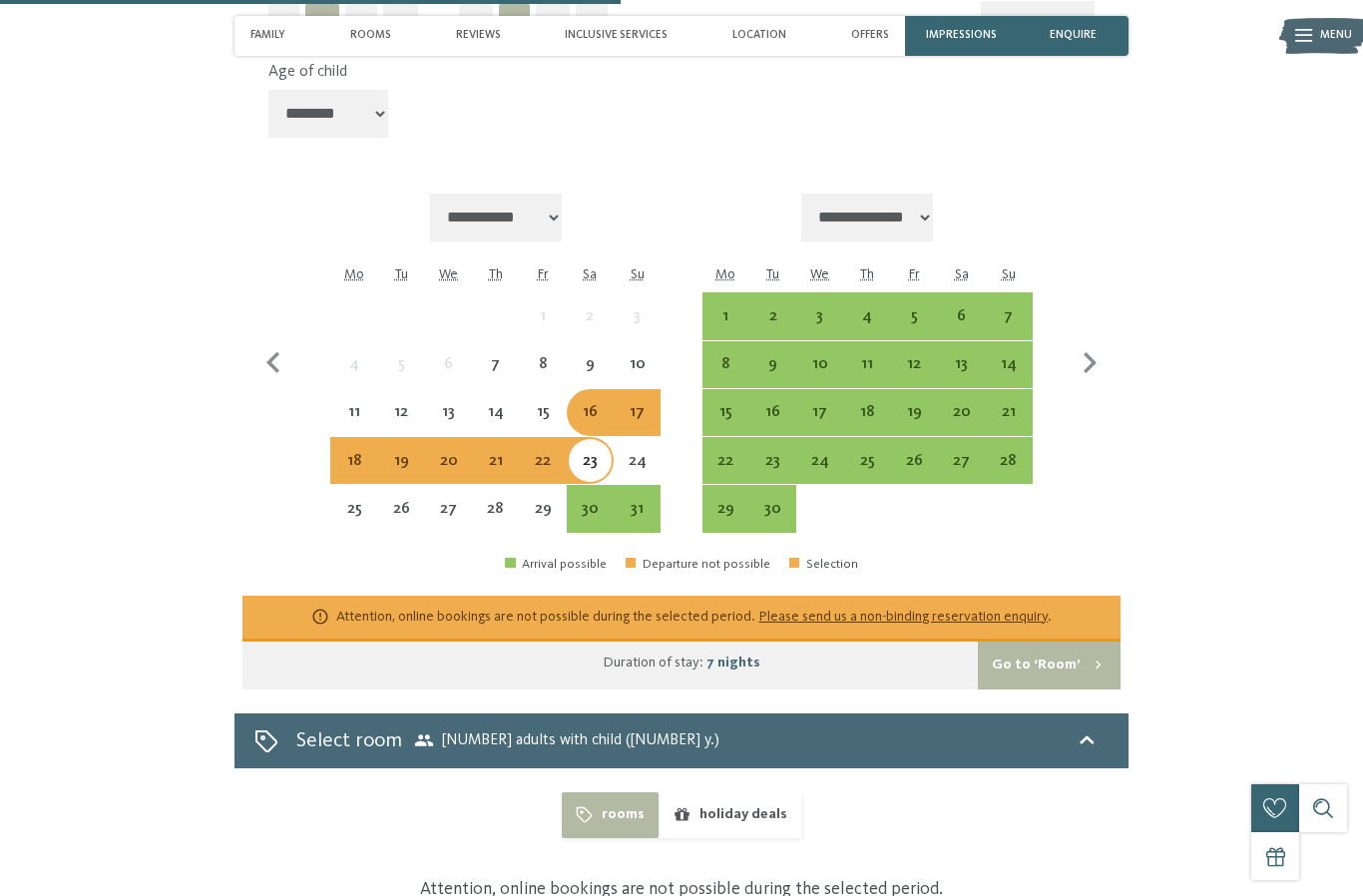click on "Go to ‘Room’" at bounding box center [1049, 666] 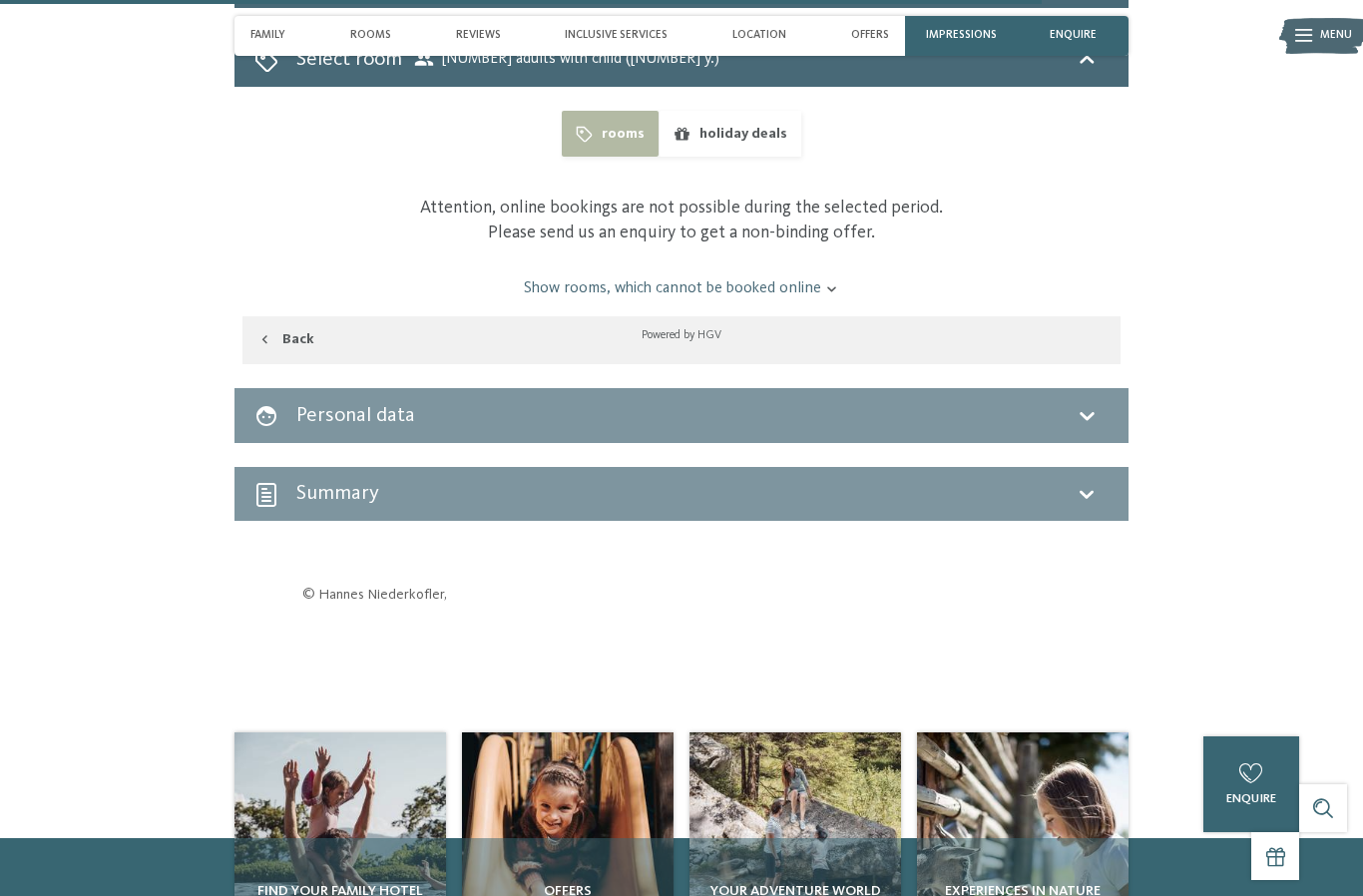 click on "holiday deals" at bounding box center [729, 134] 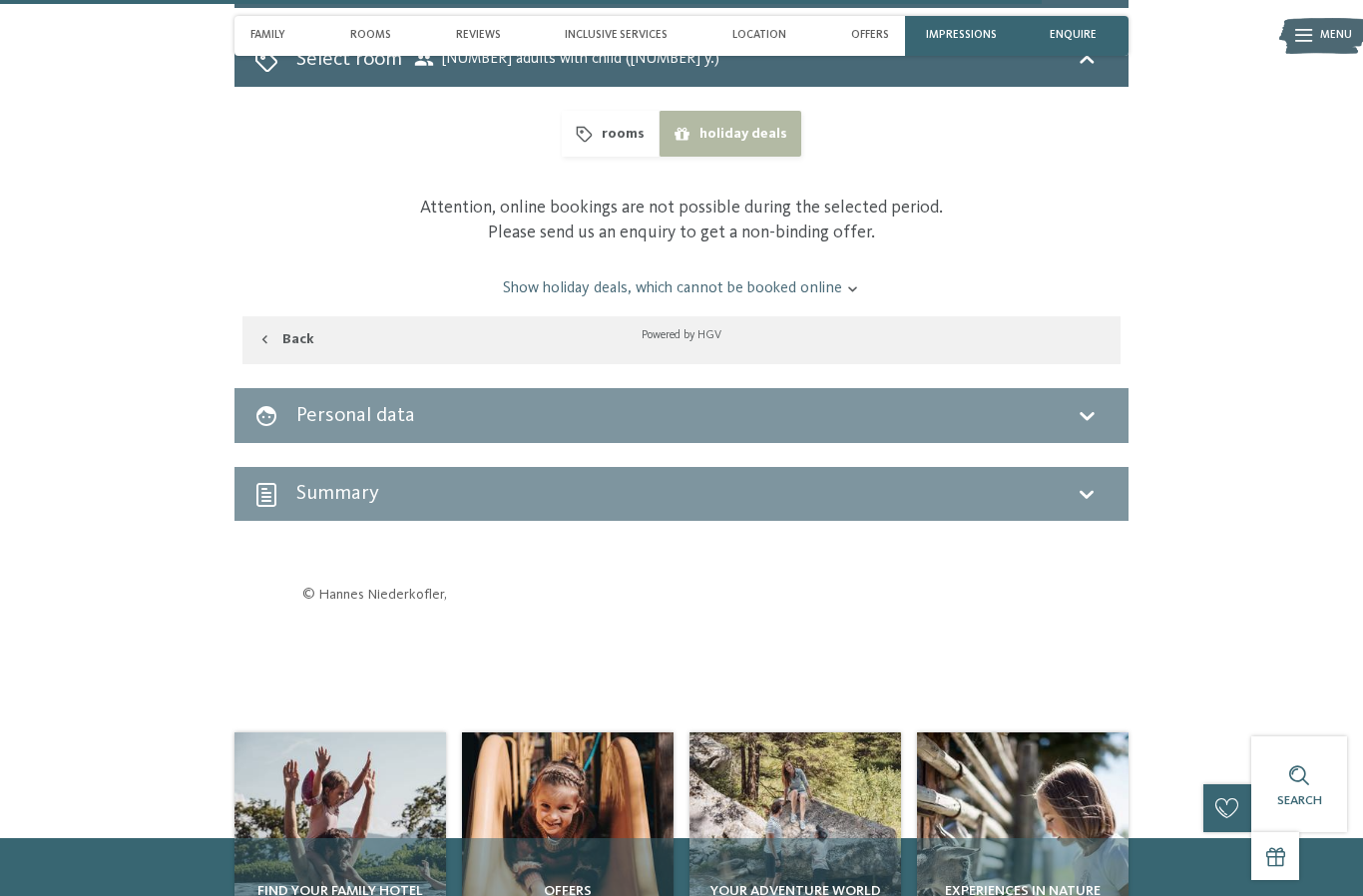 click on "Personal data" at bounding box center (682, 415) 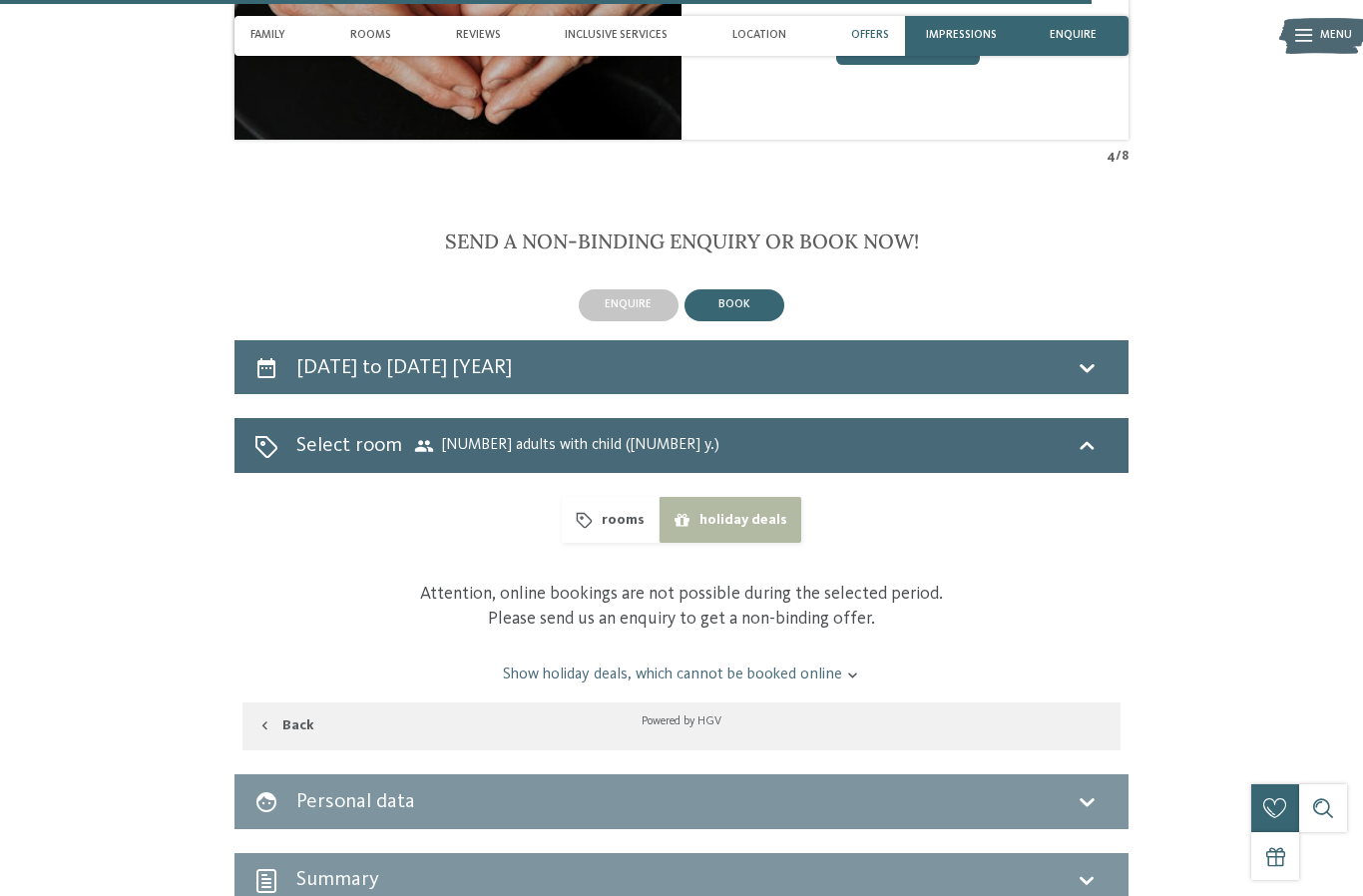 click 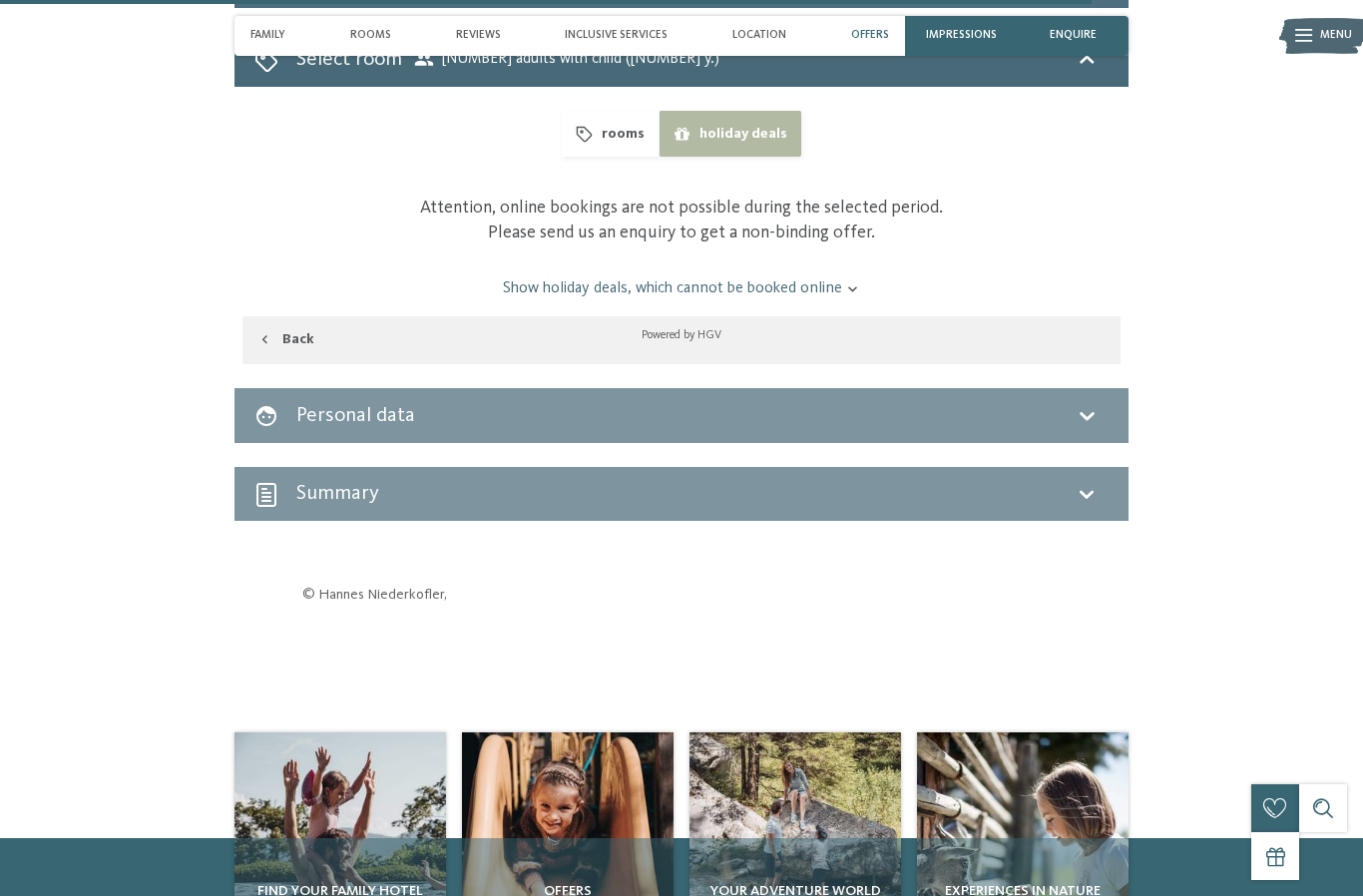 select on "**" 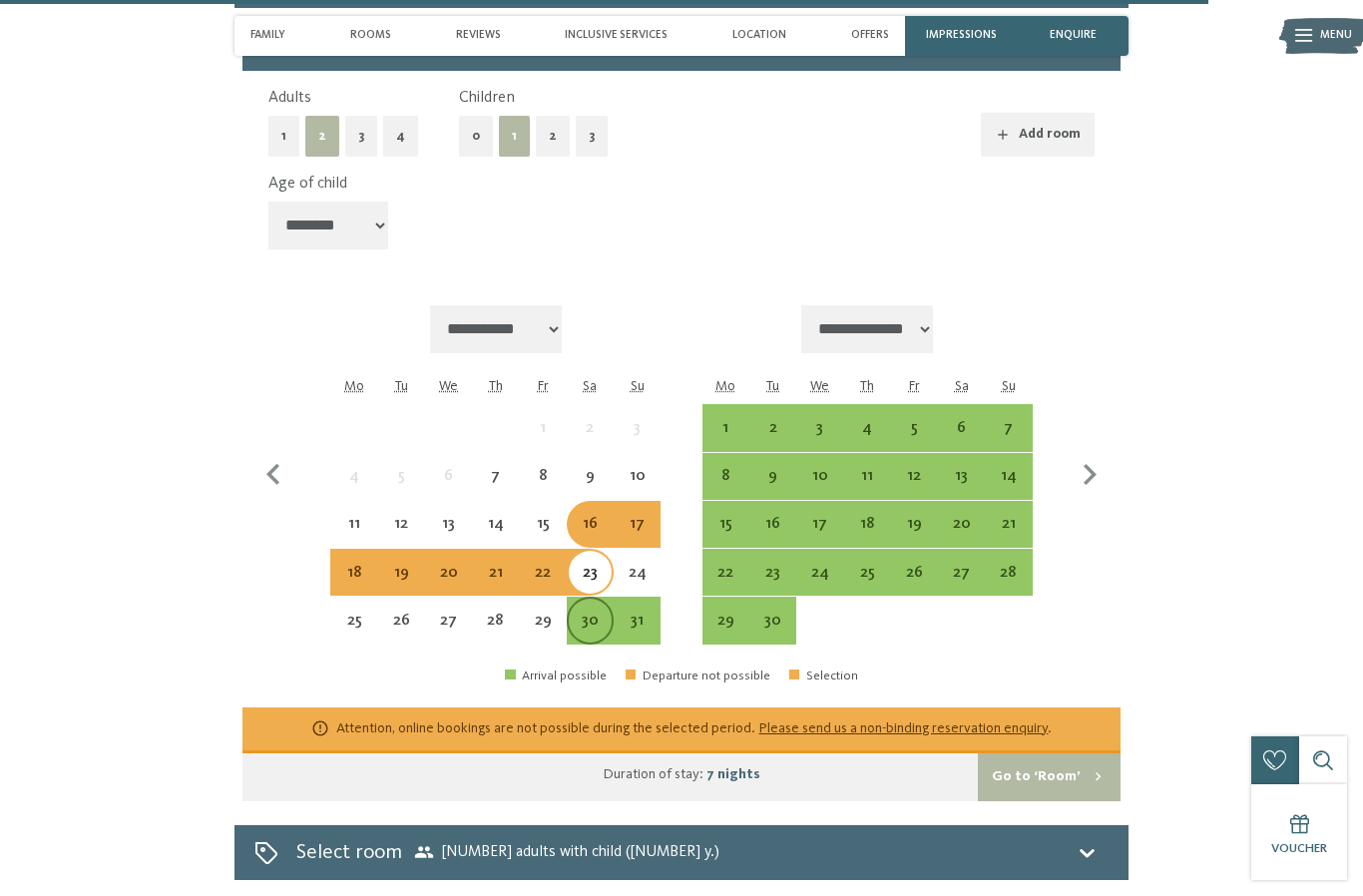 click on "30" at bounding box center [590, 634] 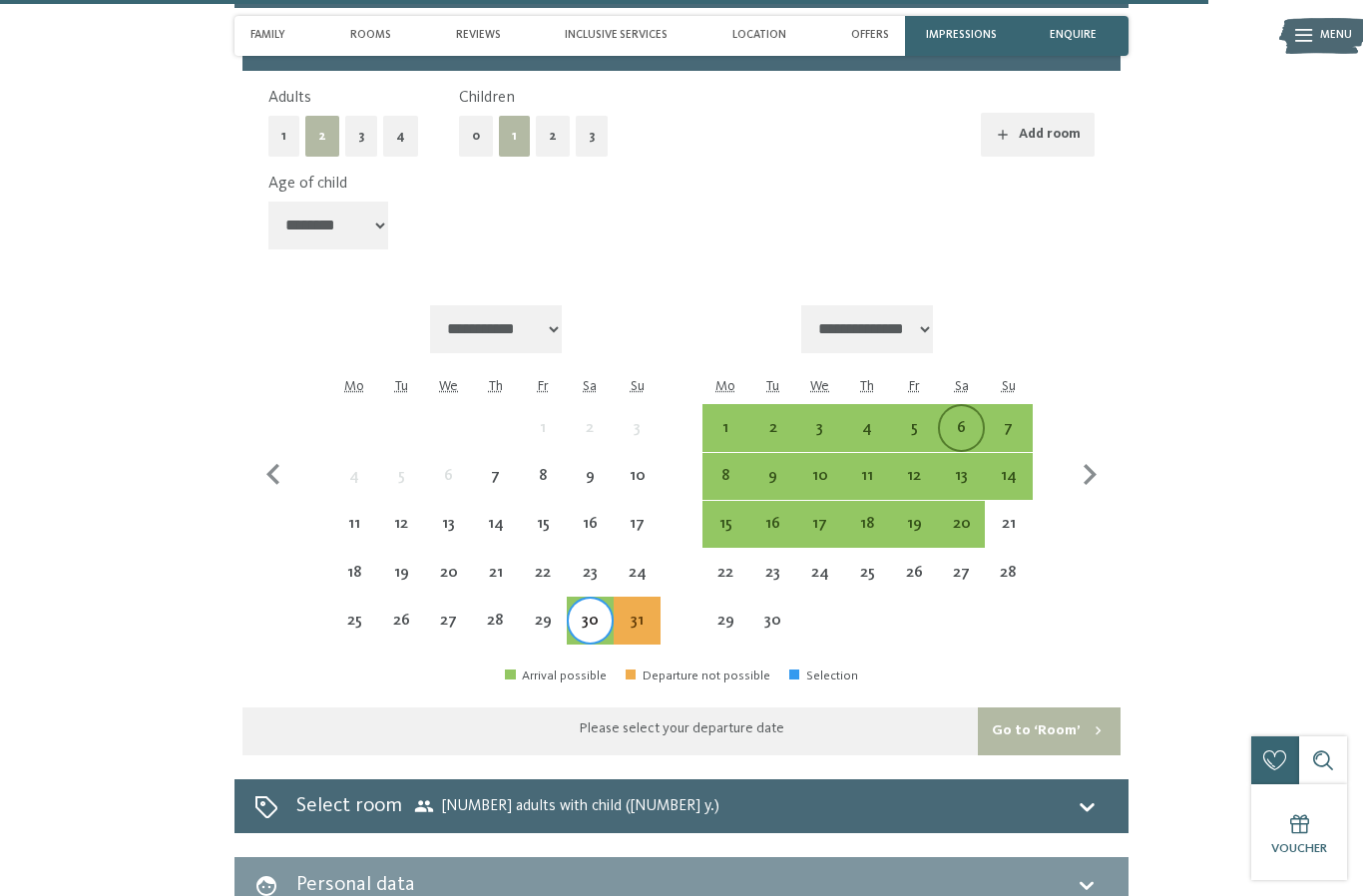 click on "6" at bounding box center [961, 441] 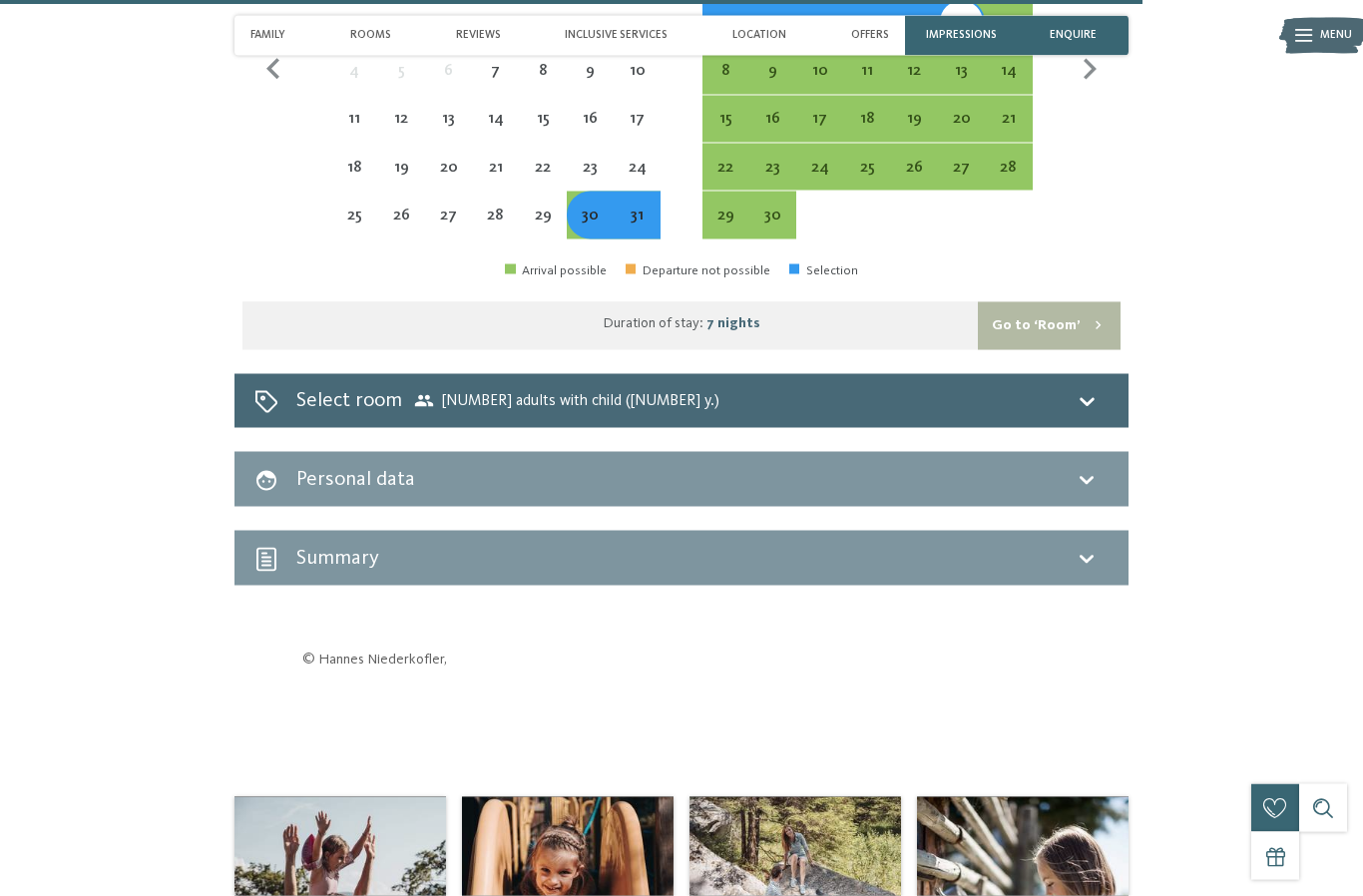 scroll, scrollTop: 4634, scrollLeft: 0, axis: vertical 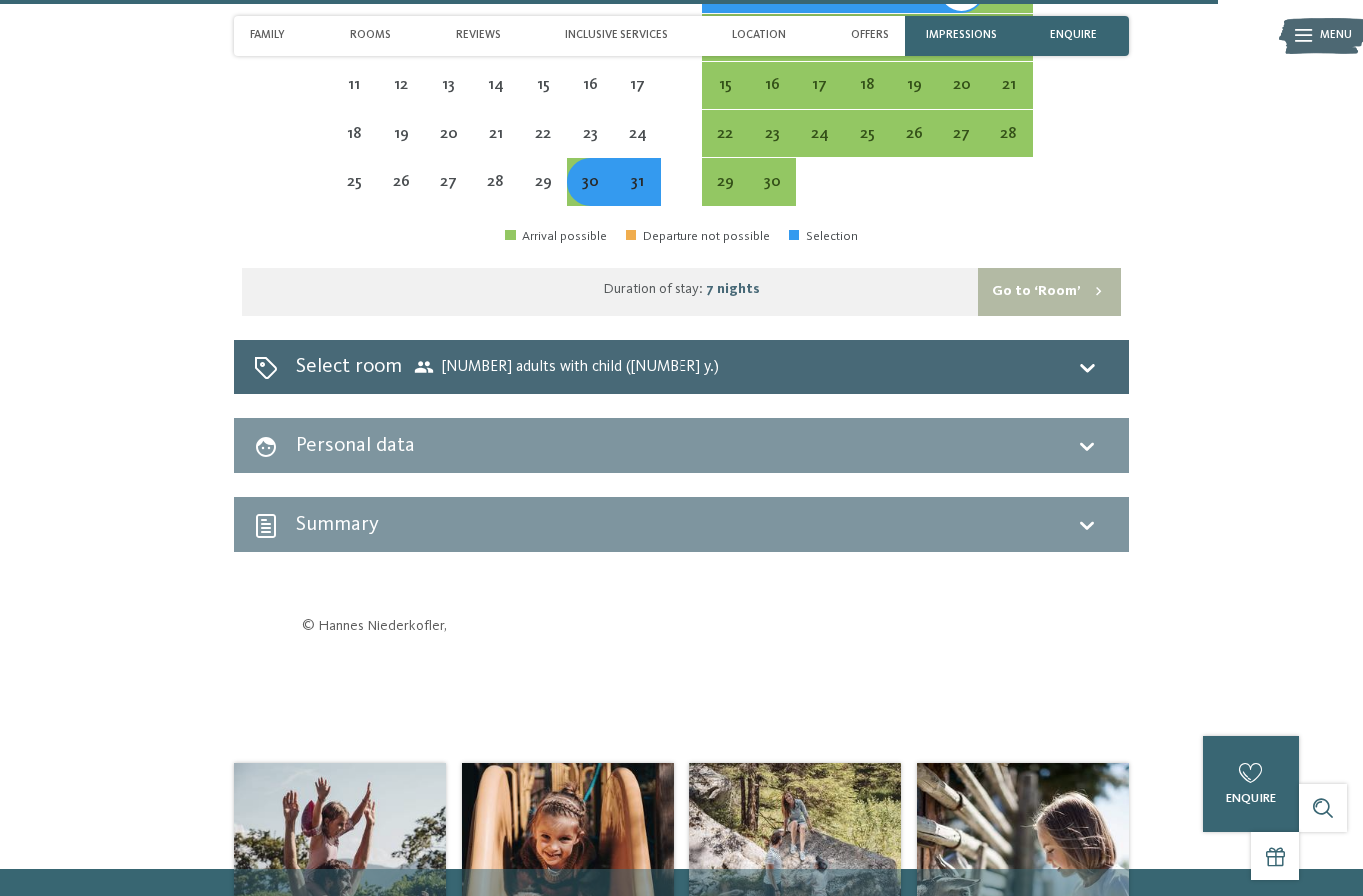 click on "Summary" at bounding box center [682, 524] 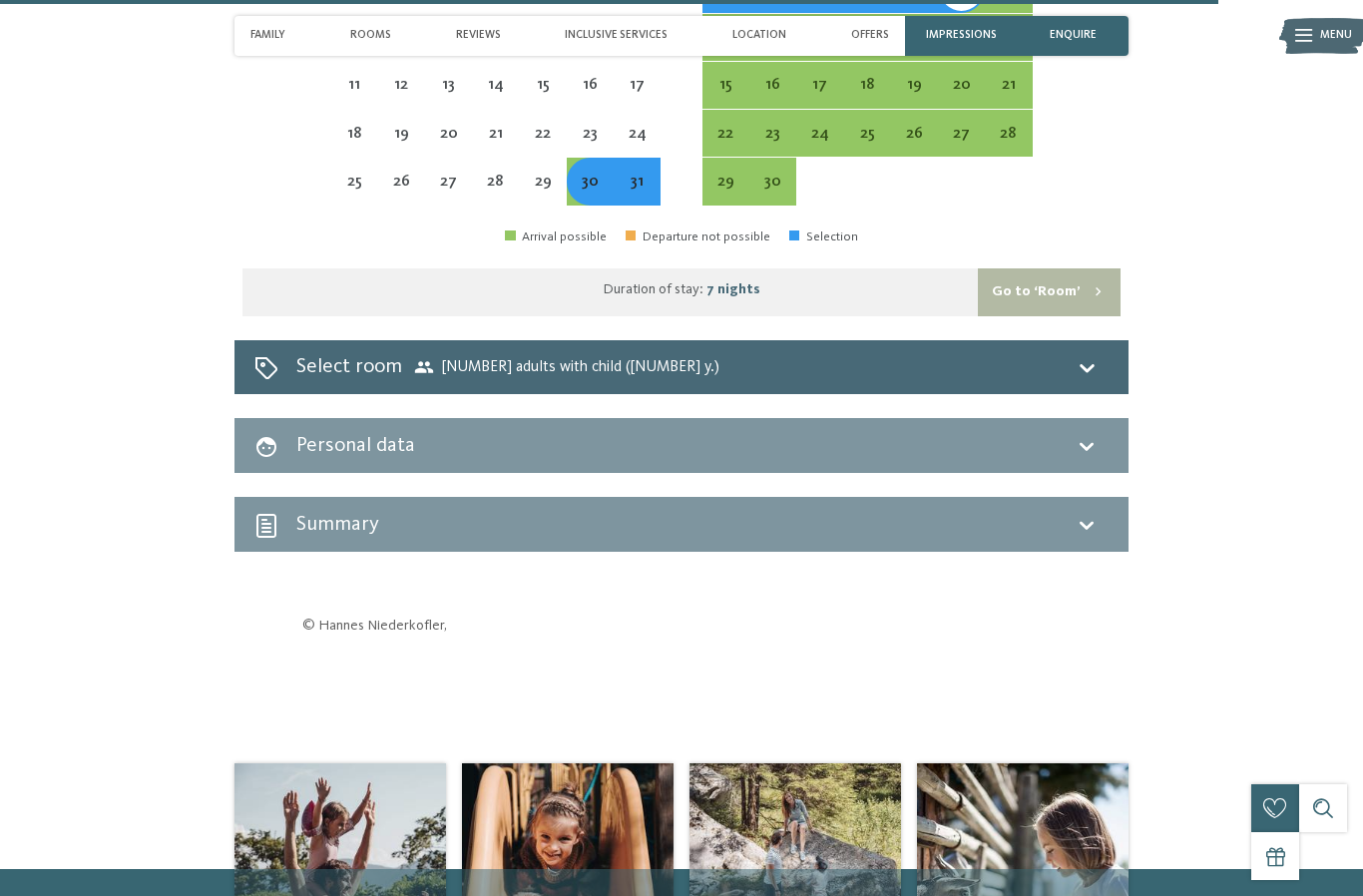 click 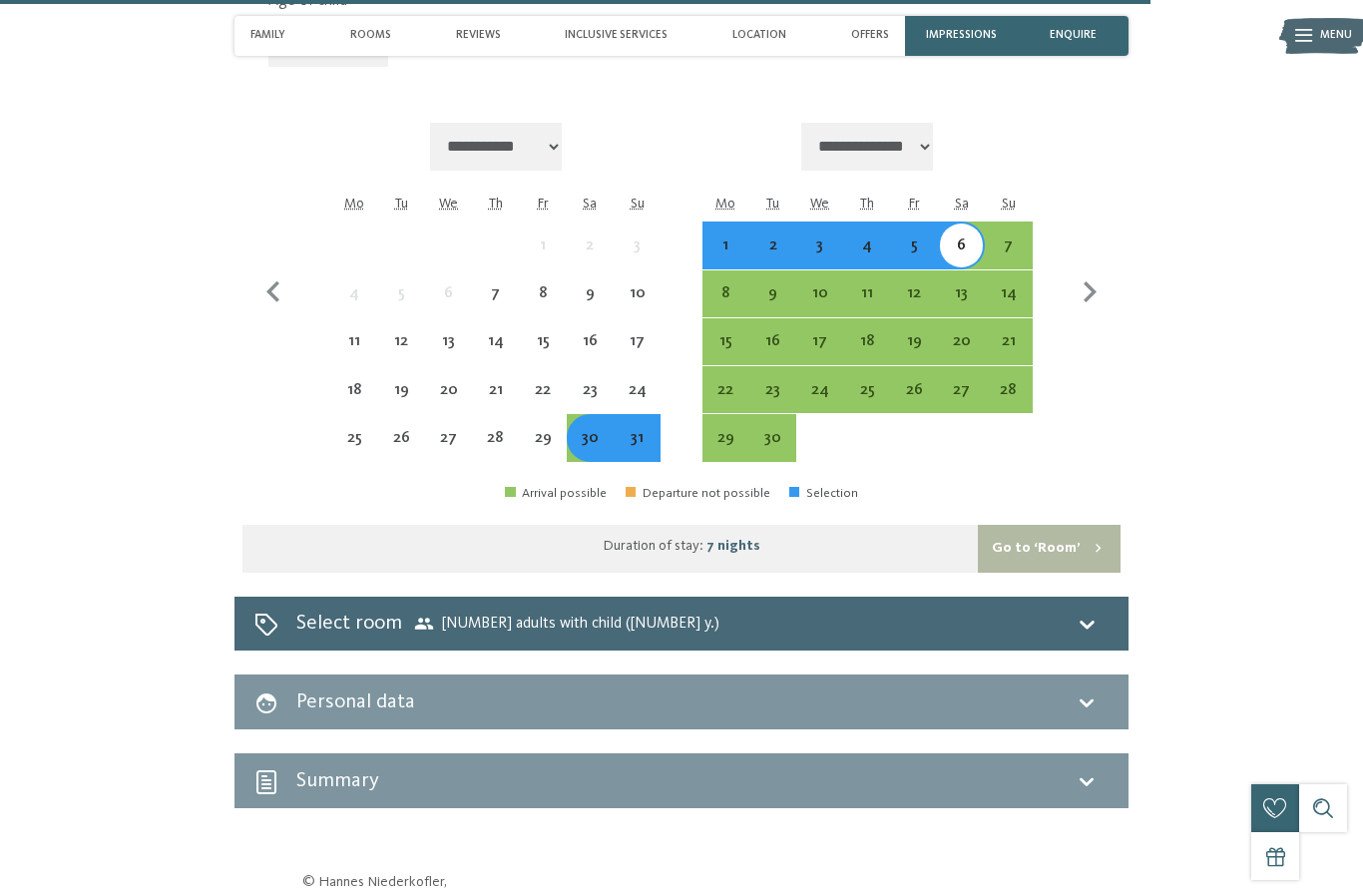 click on "Go to ‘Room’" at bounding box center (1049, 549) 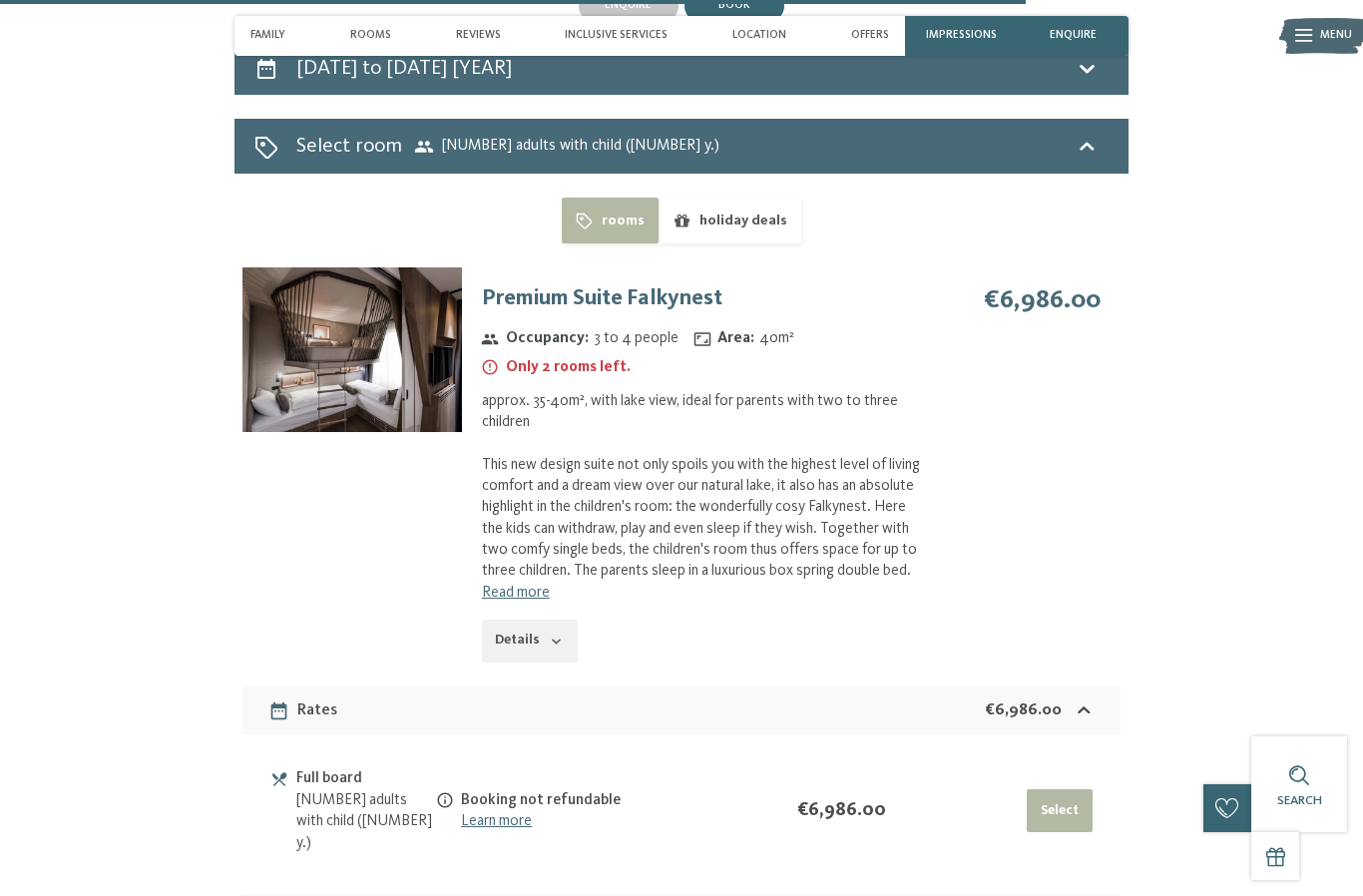 scroll, scrollTop: 4105, scrollLeft: 0, axis: vertical 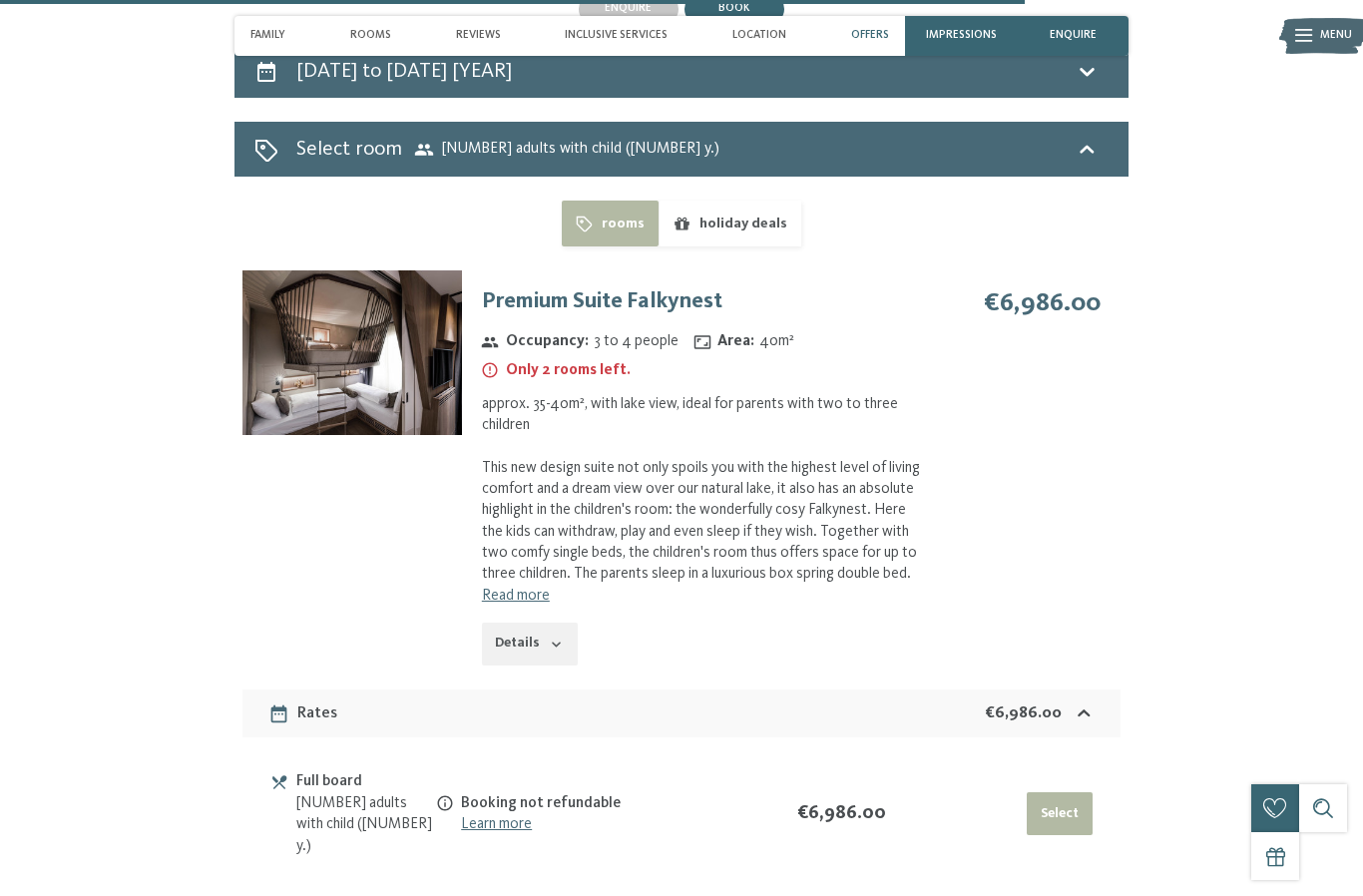 click on "Offers" at bounding box center (870, 36) 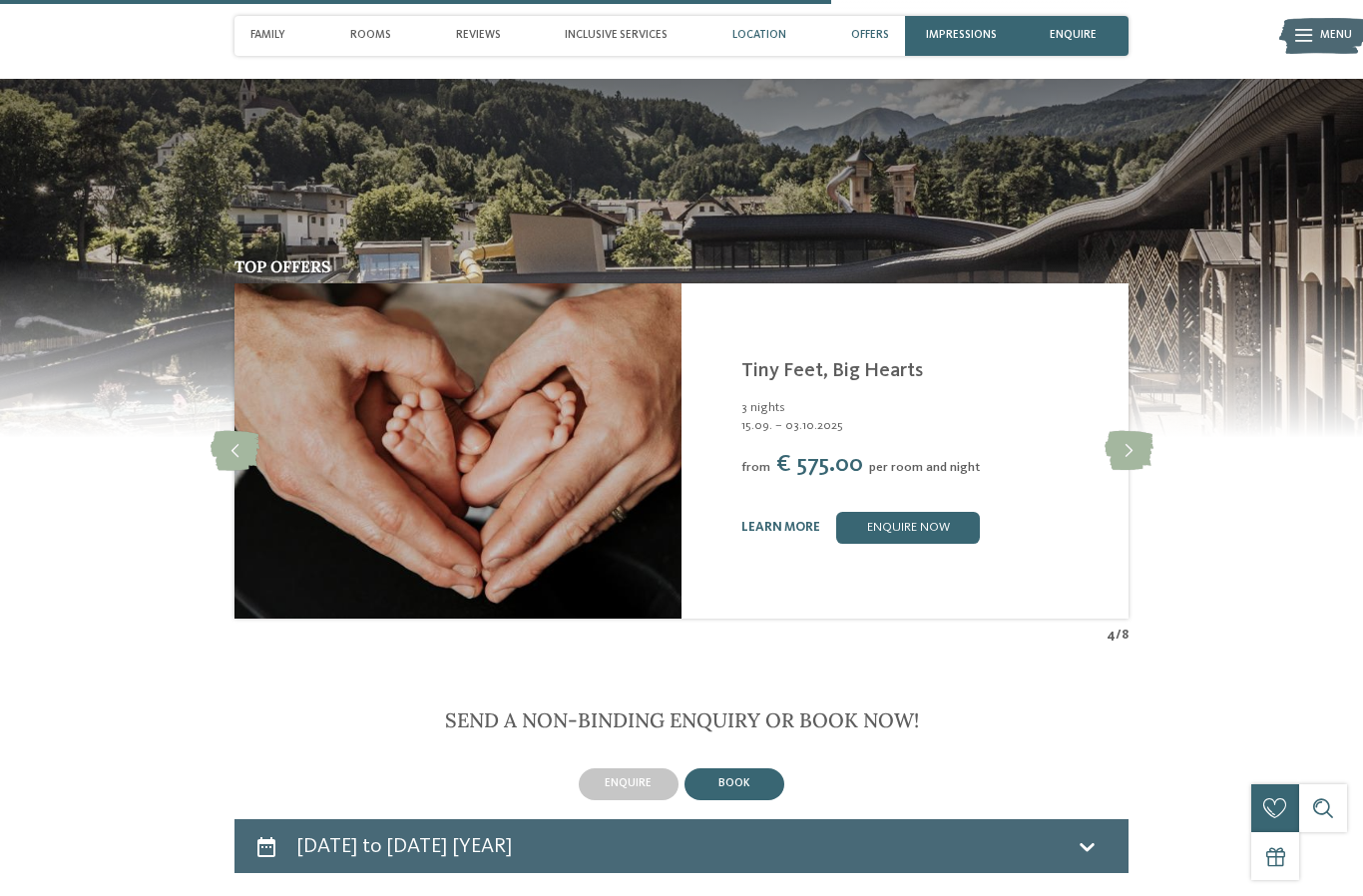 scroll, scrollTop: 3326, scrollLeft: 0, axis: vertical 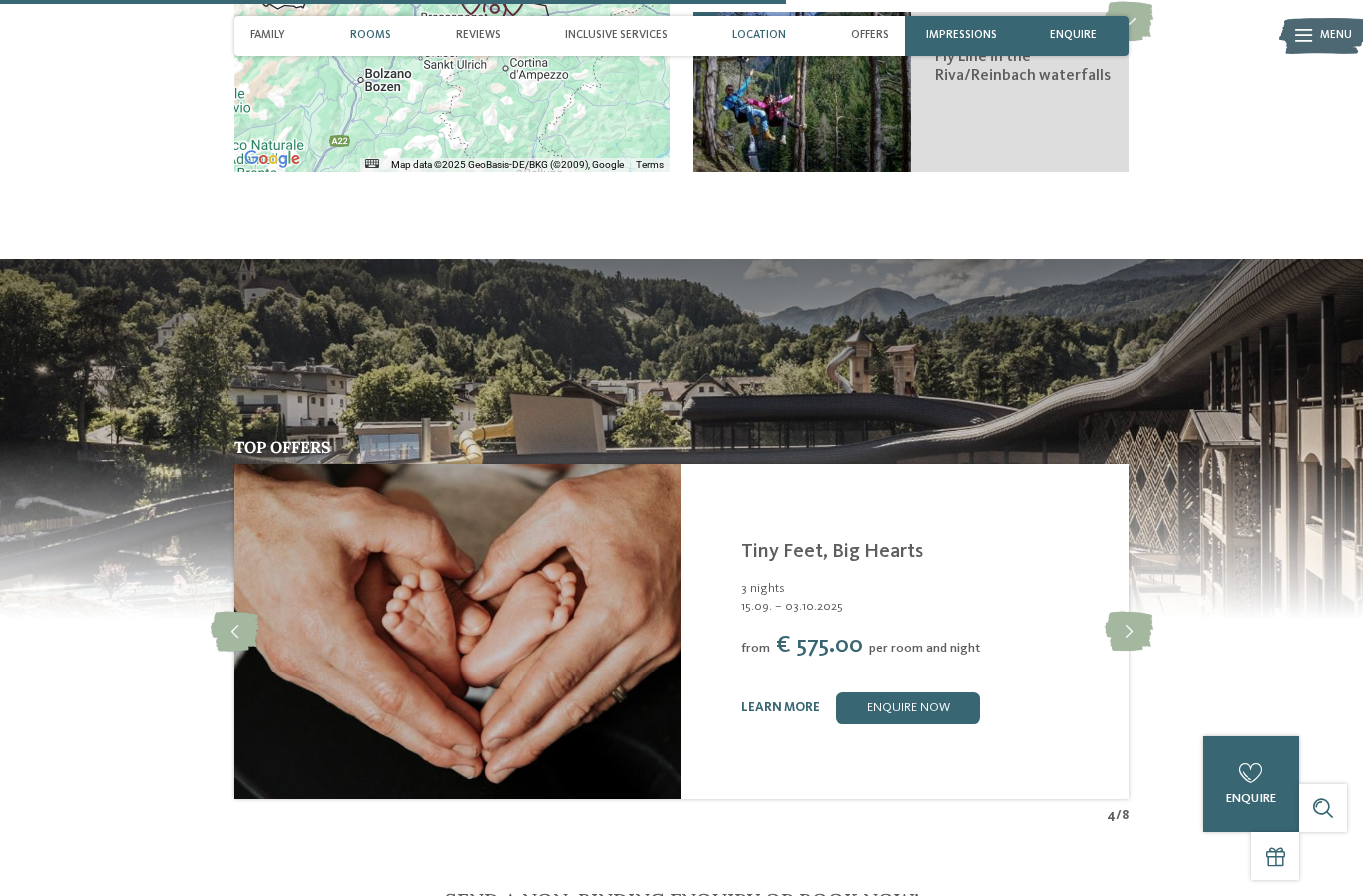 click on "Rooms" at bounding box center [370, 36] 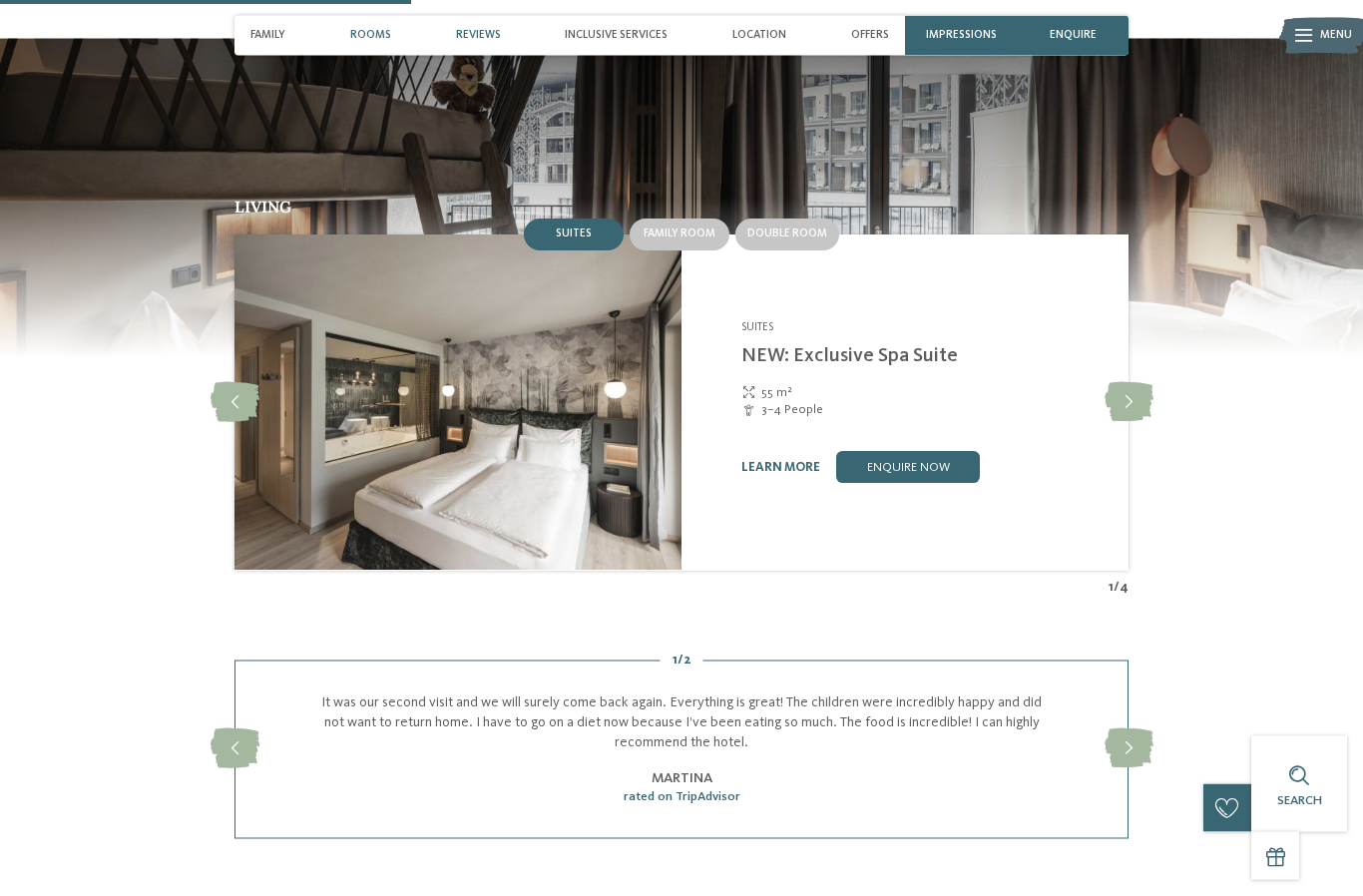 scroll, scrollTop: 1660, scrollLeft: 0, axis: vertical 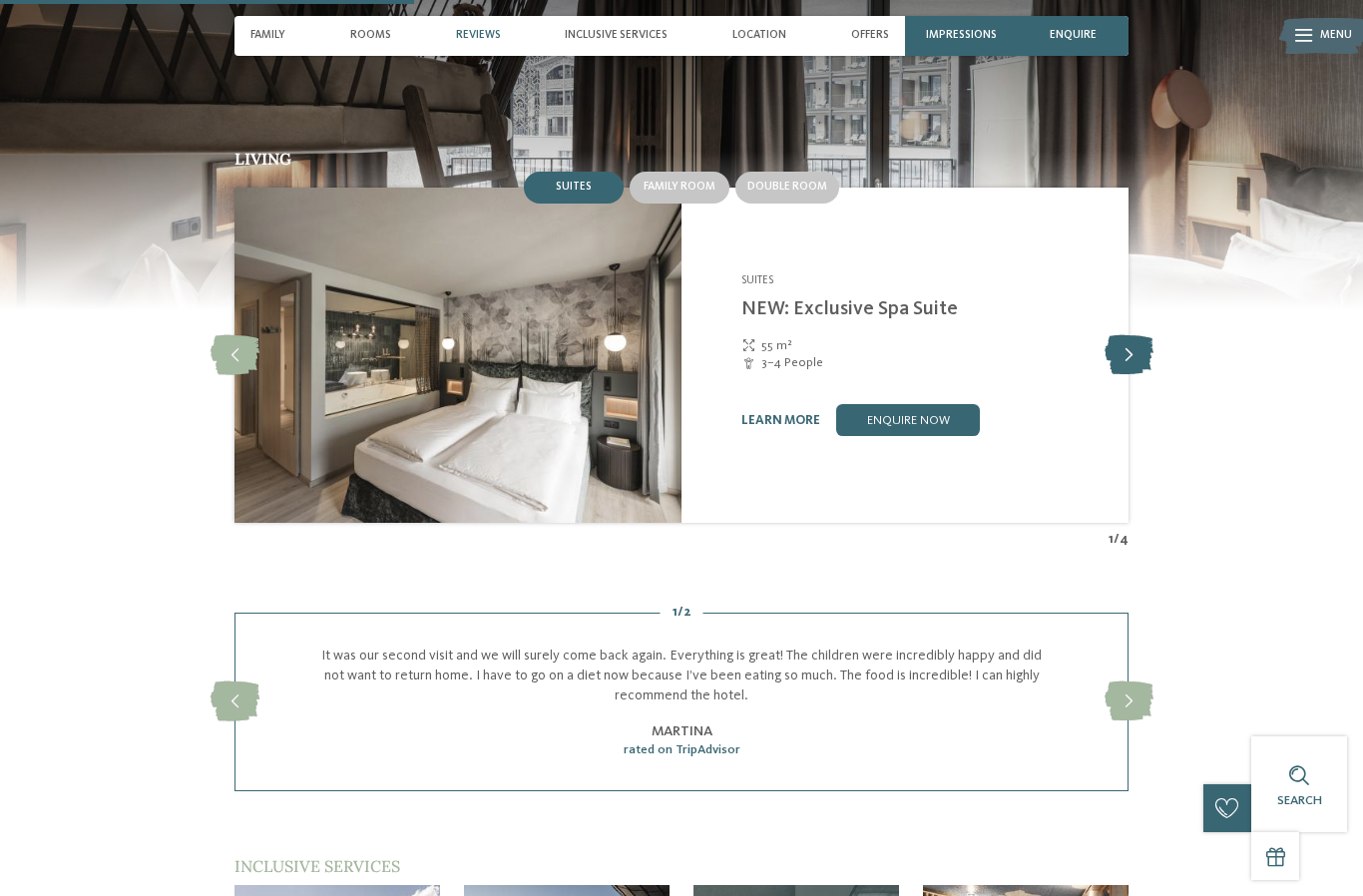 click at bounding box center [1129, 355] 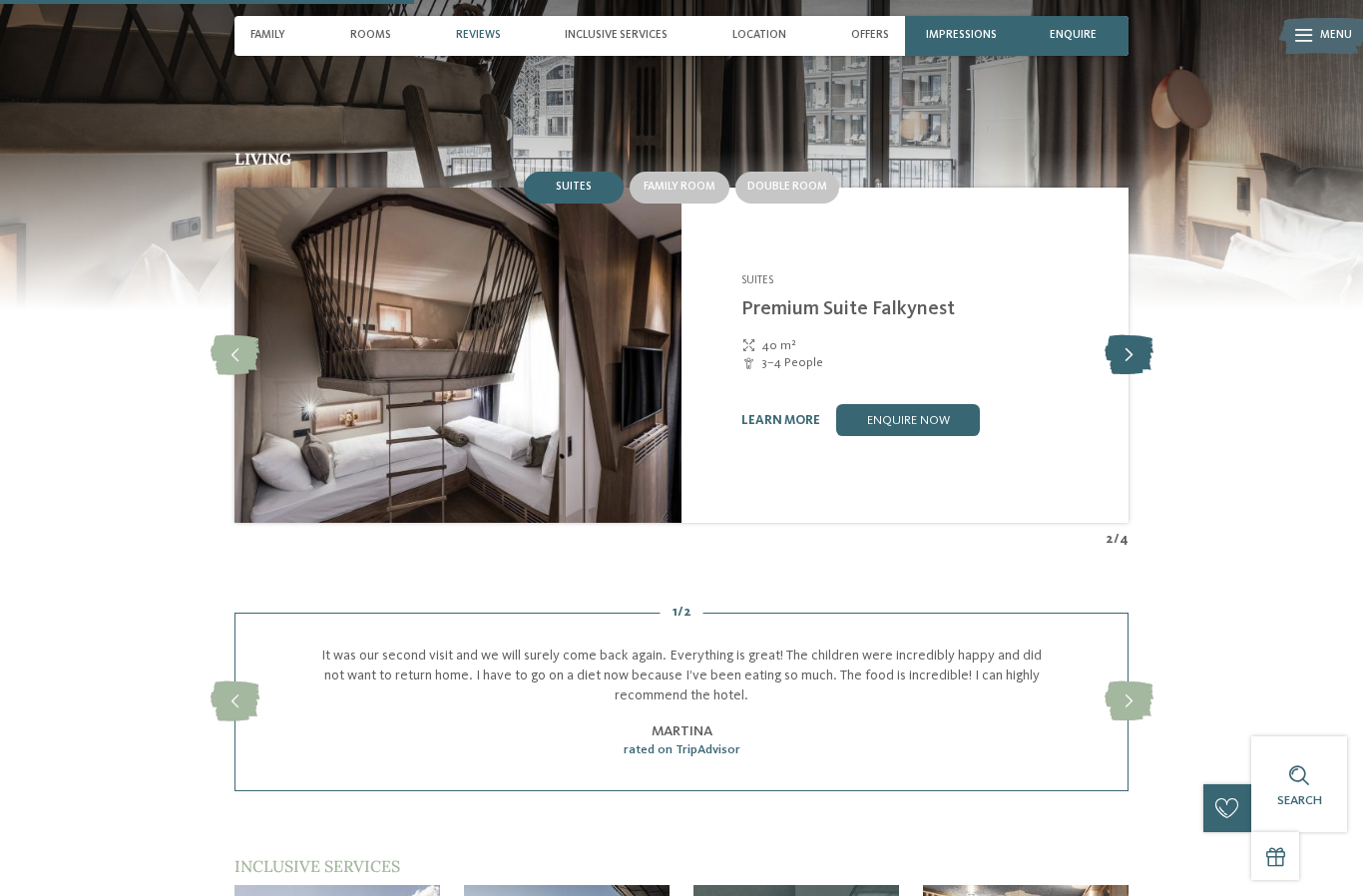 click at bounding box center (1129, 355) 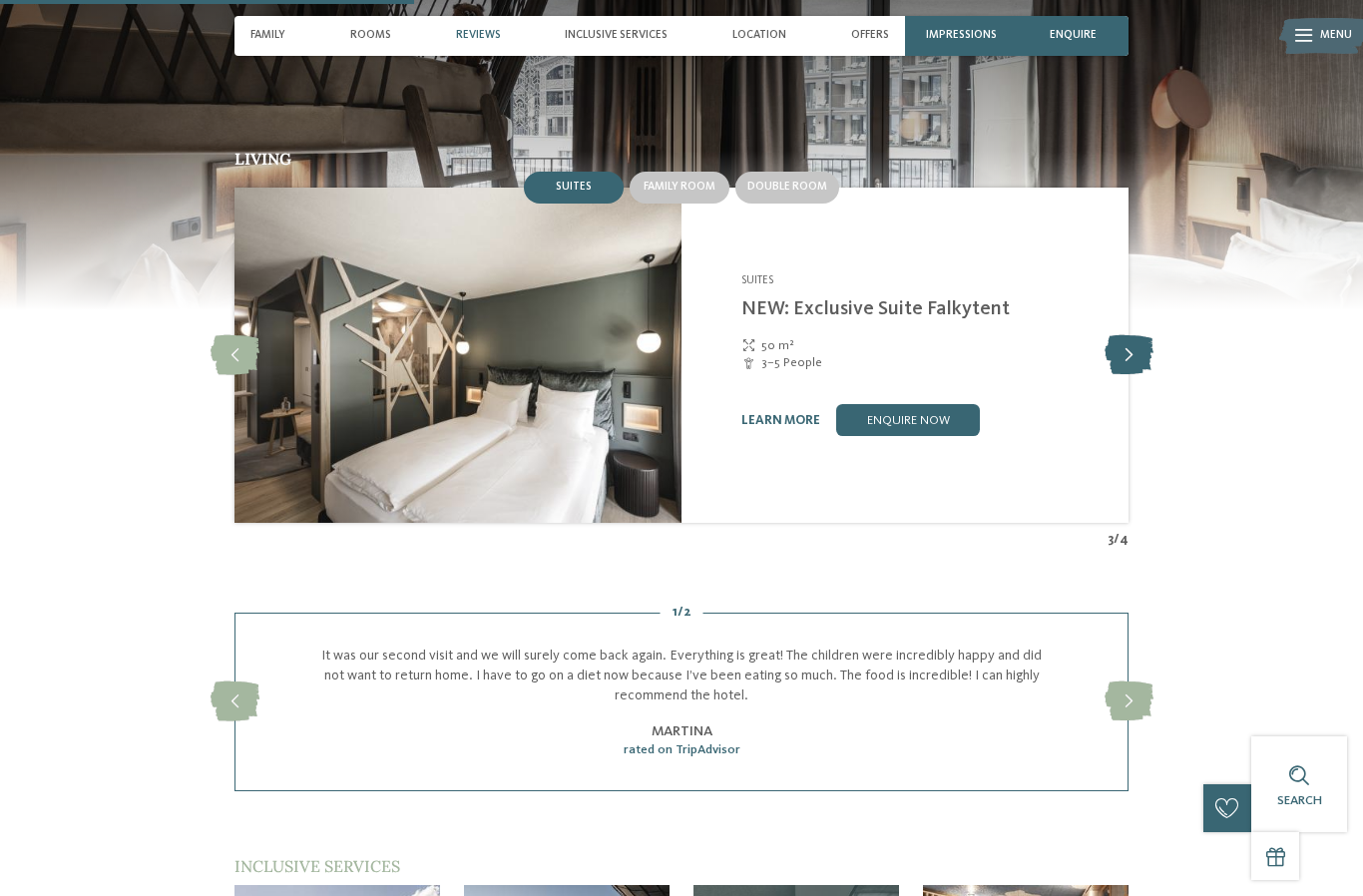 click at bounding box center (1129, 355) 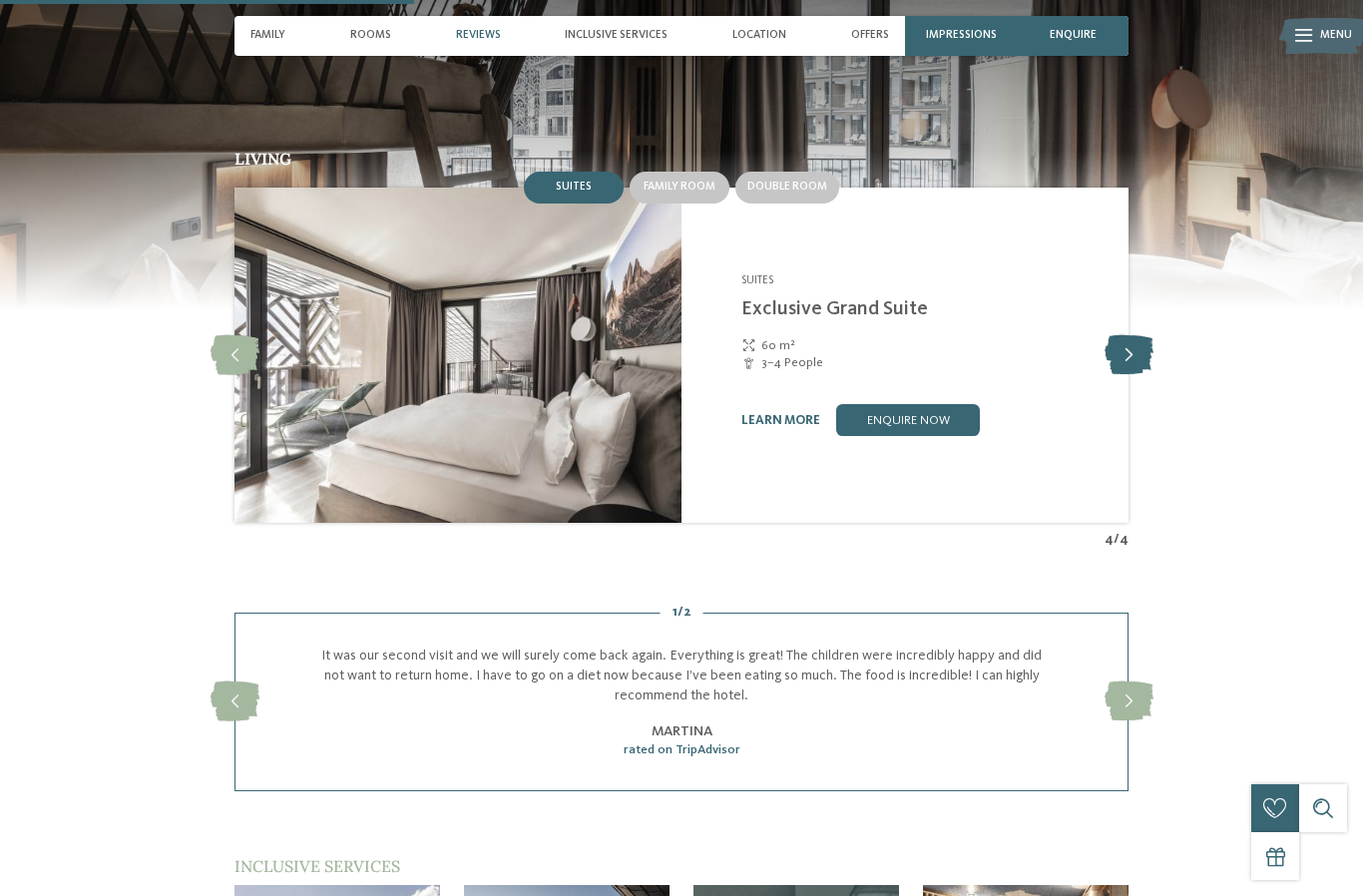 click at bounding box center [1129, 355] 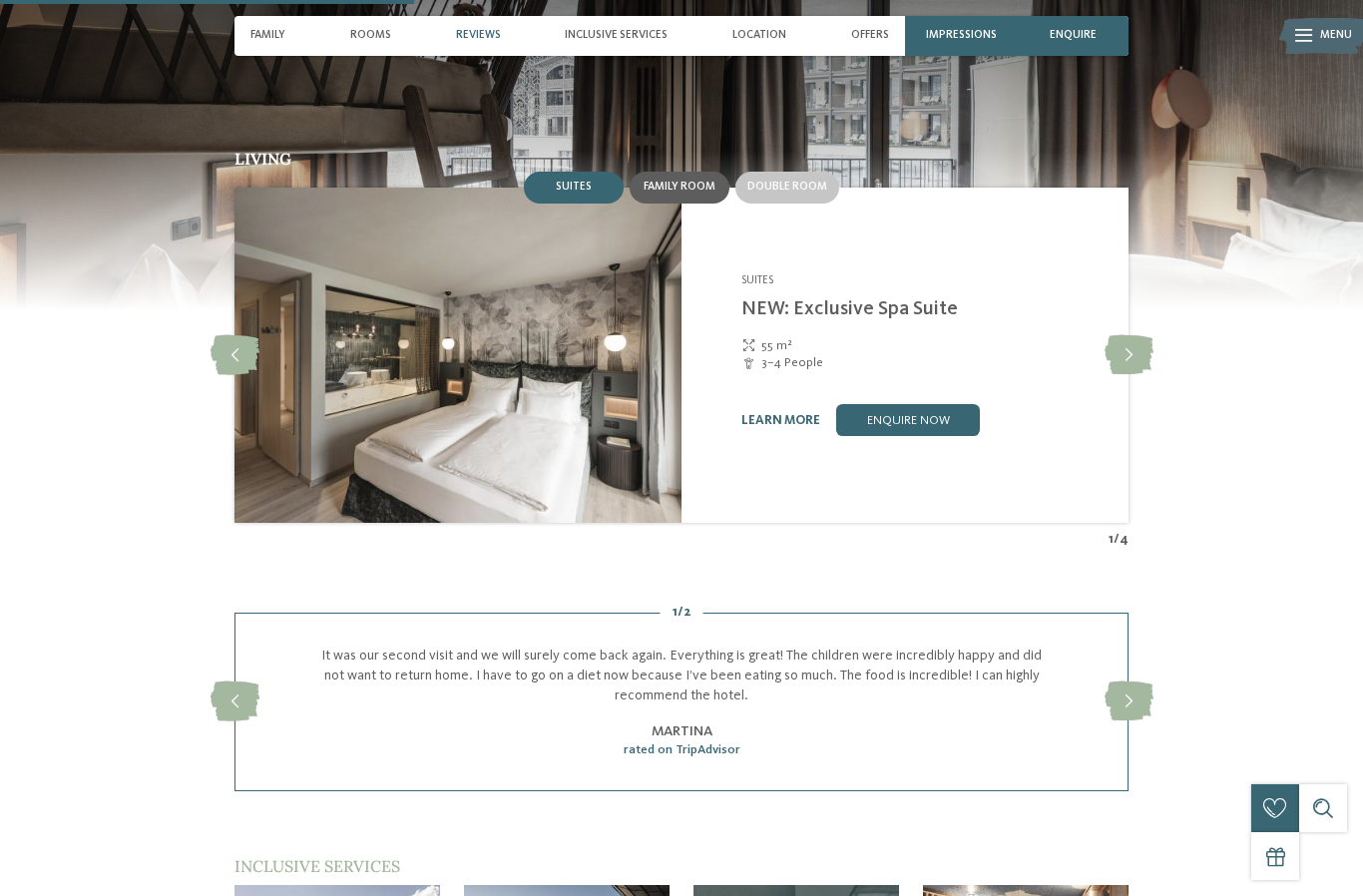 click on "Family room" at bounding box center [680, 187] 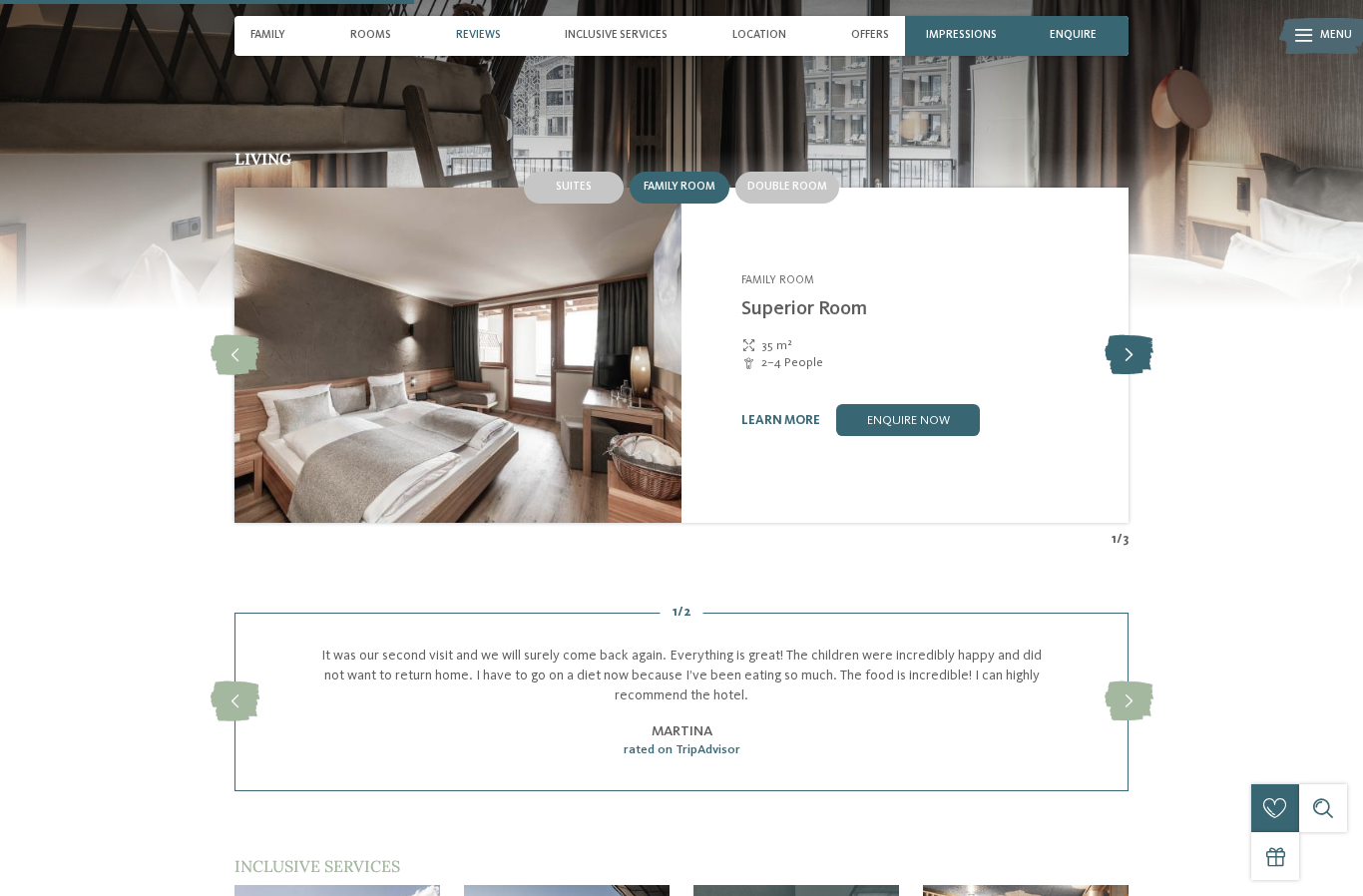 click at bounding box center [1129, 355] 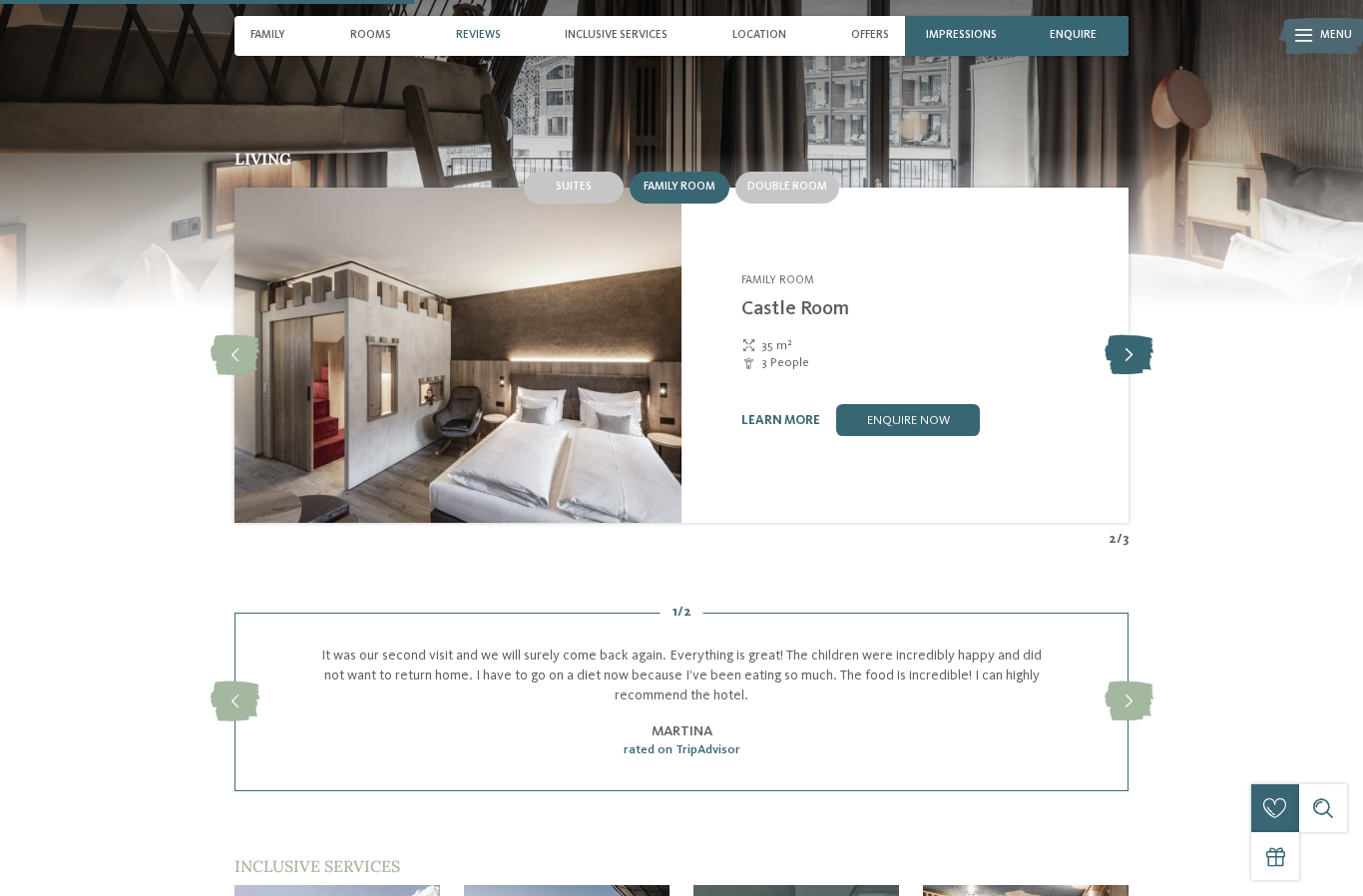 click at bounding box center [1129, 355] 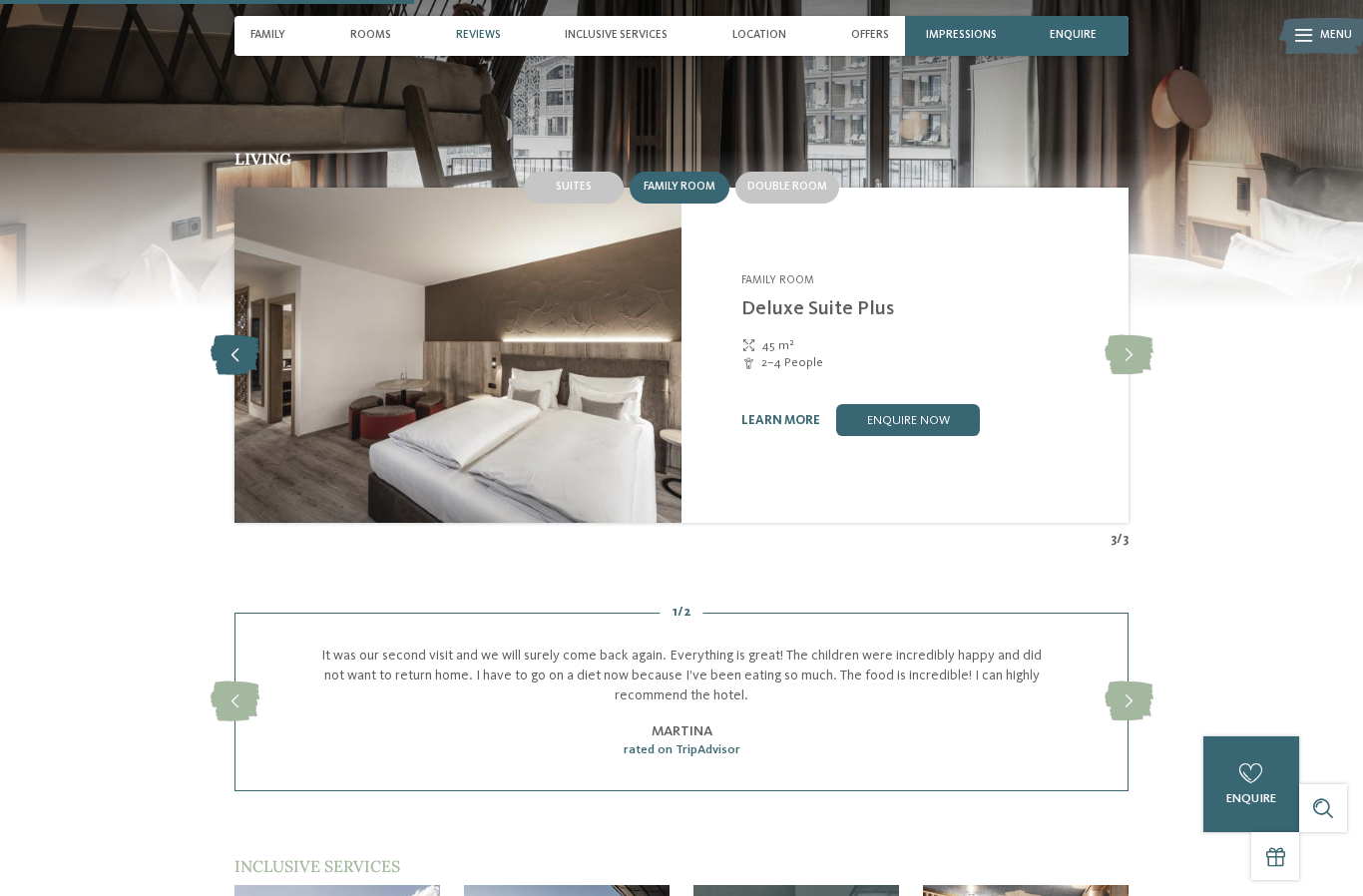 click at bounding box center [234, 355] 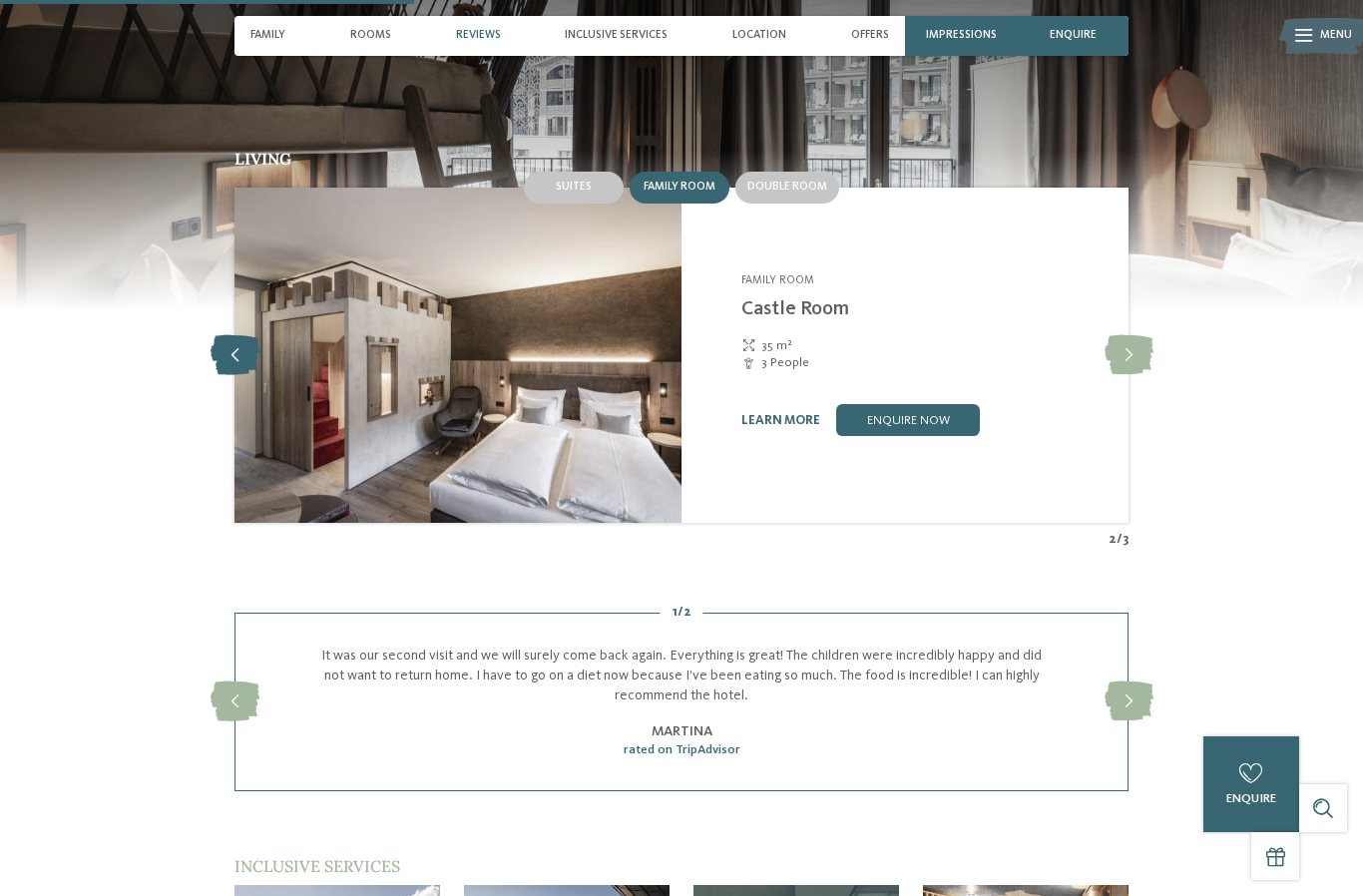click at bounding box center [234, 355] 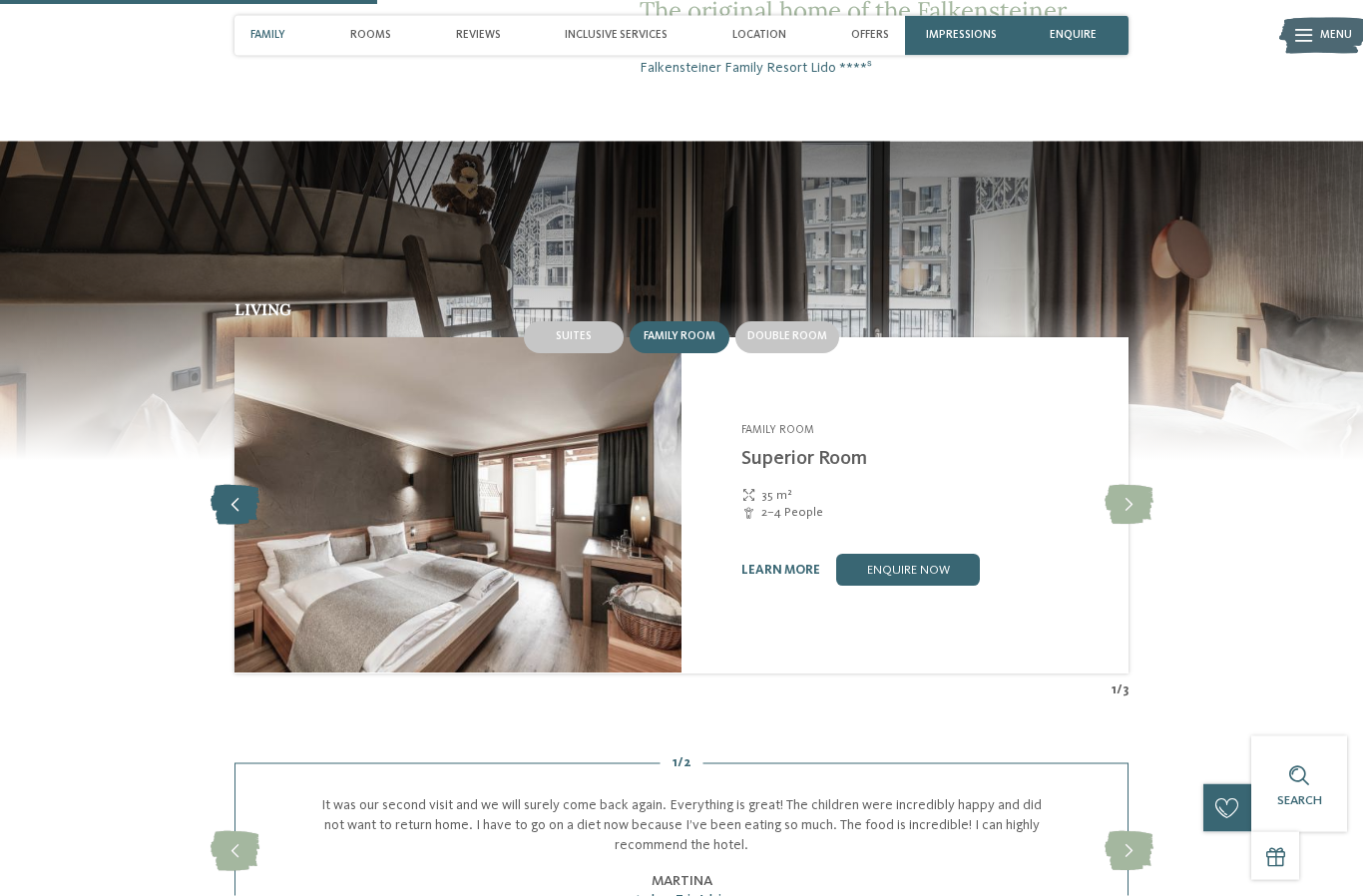 scroll, scrollTop: 1511, scrollLeft: 0, axis: vertical 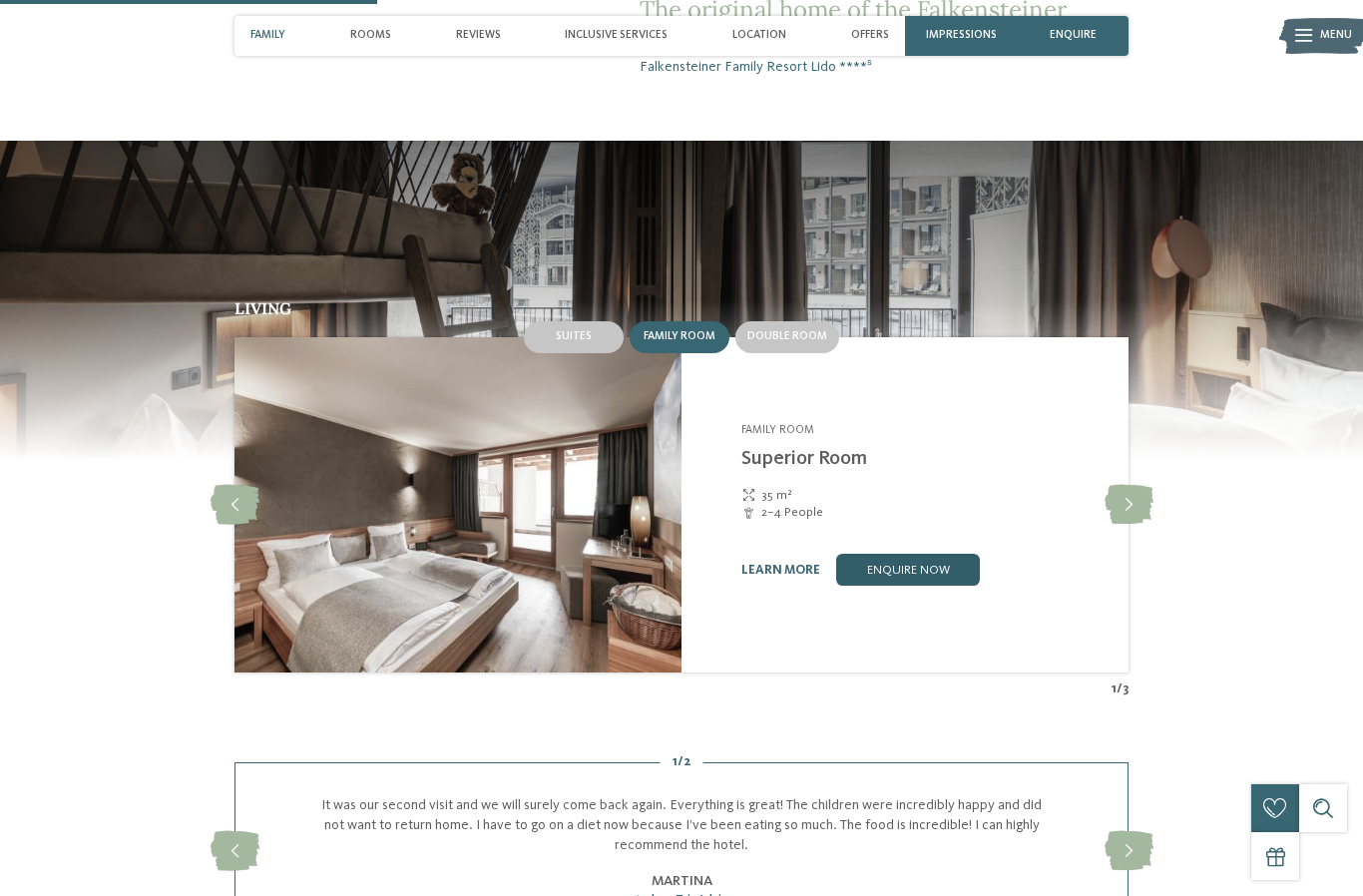 click on "enquire now" at bounding box center (908, 570) 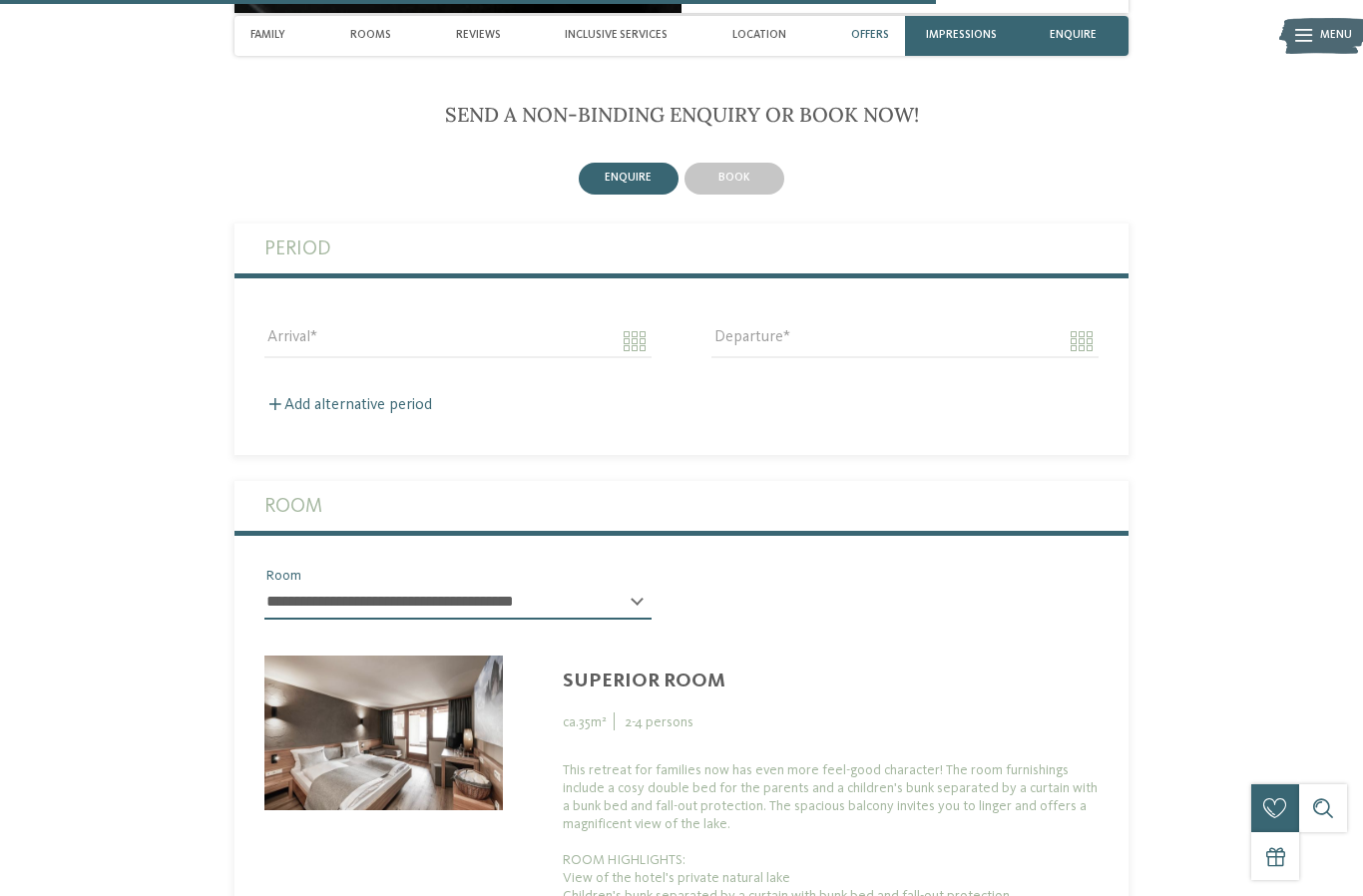 scroll, scrollTop: 4030, scrollLeft: 0, axis: vertical 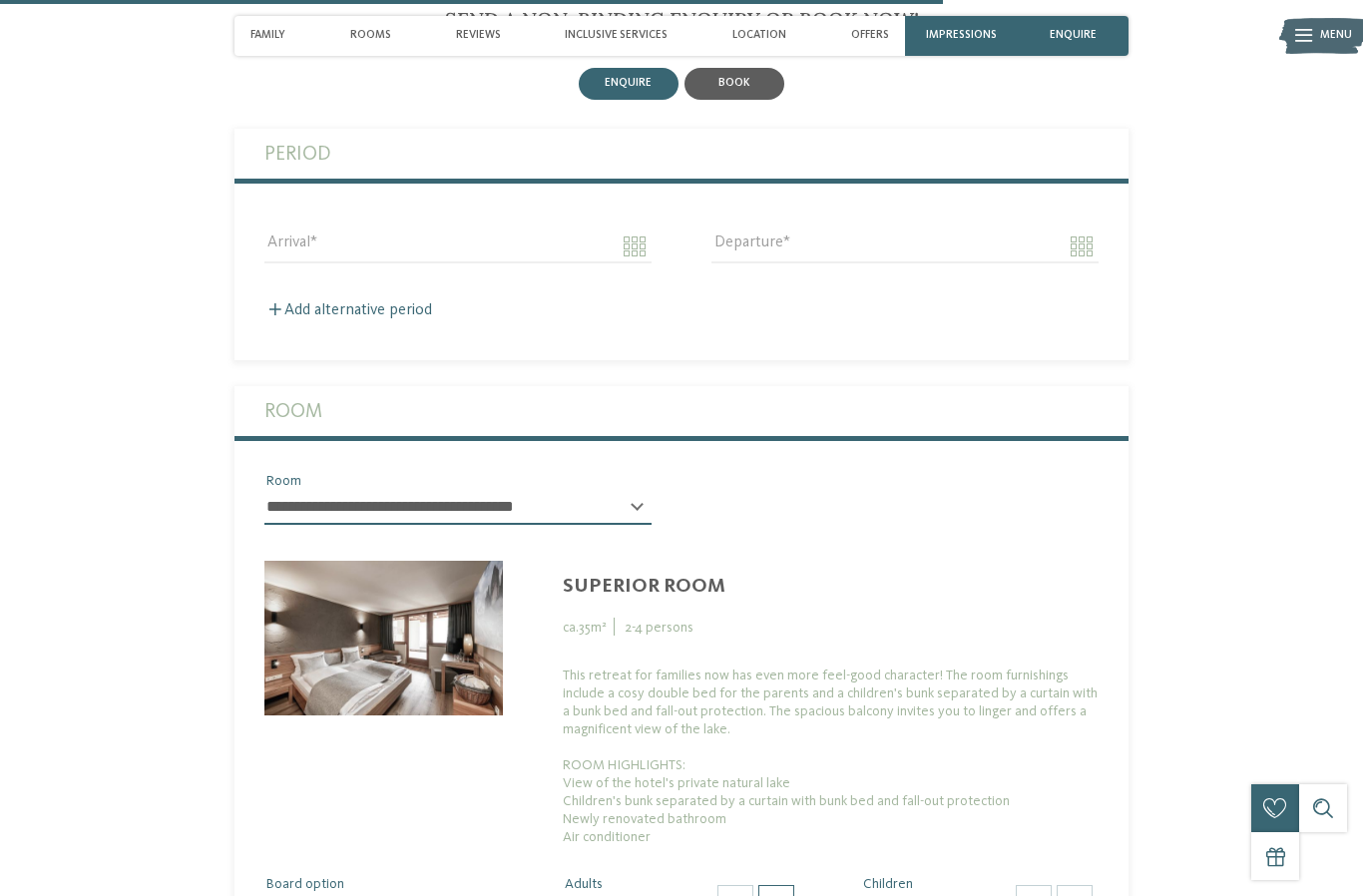 click on "book" at bounding box center [734, 84] 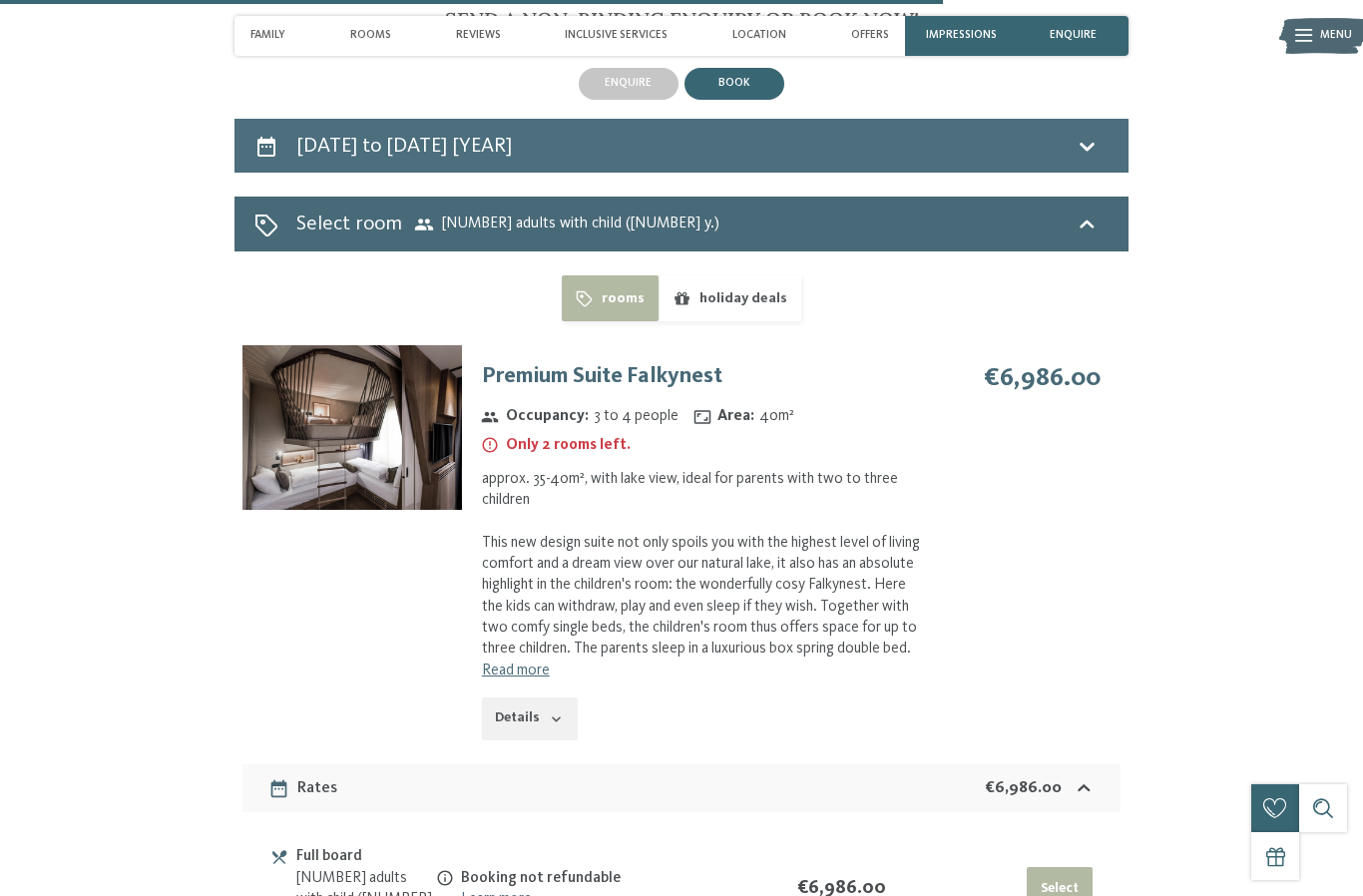 click 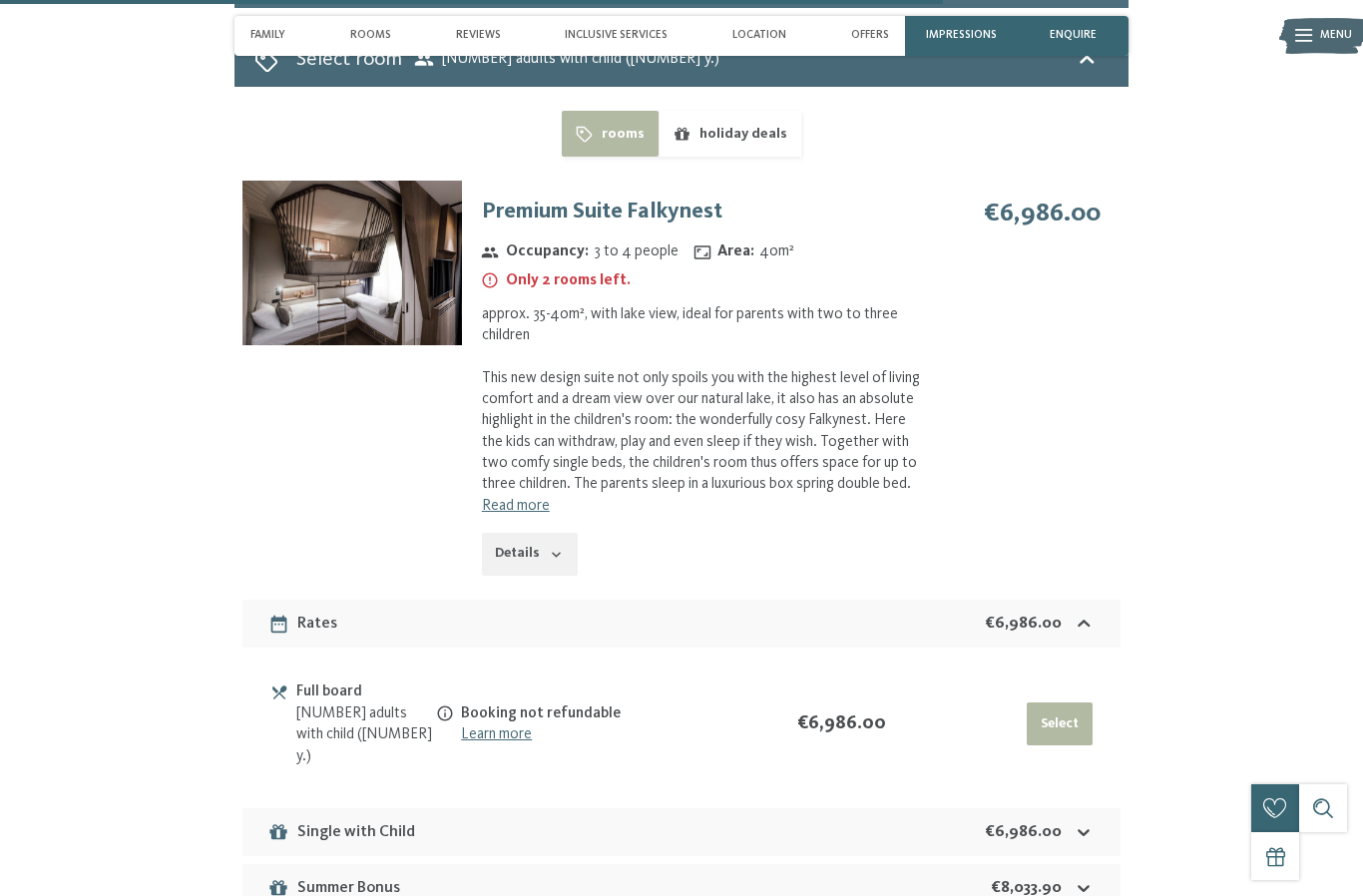 select on "**" 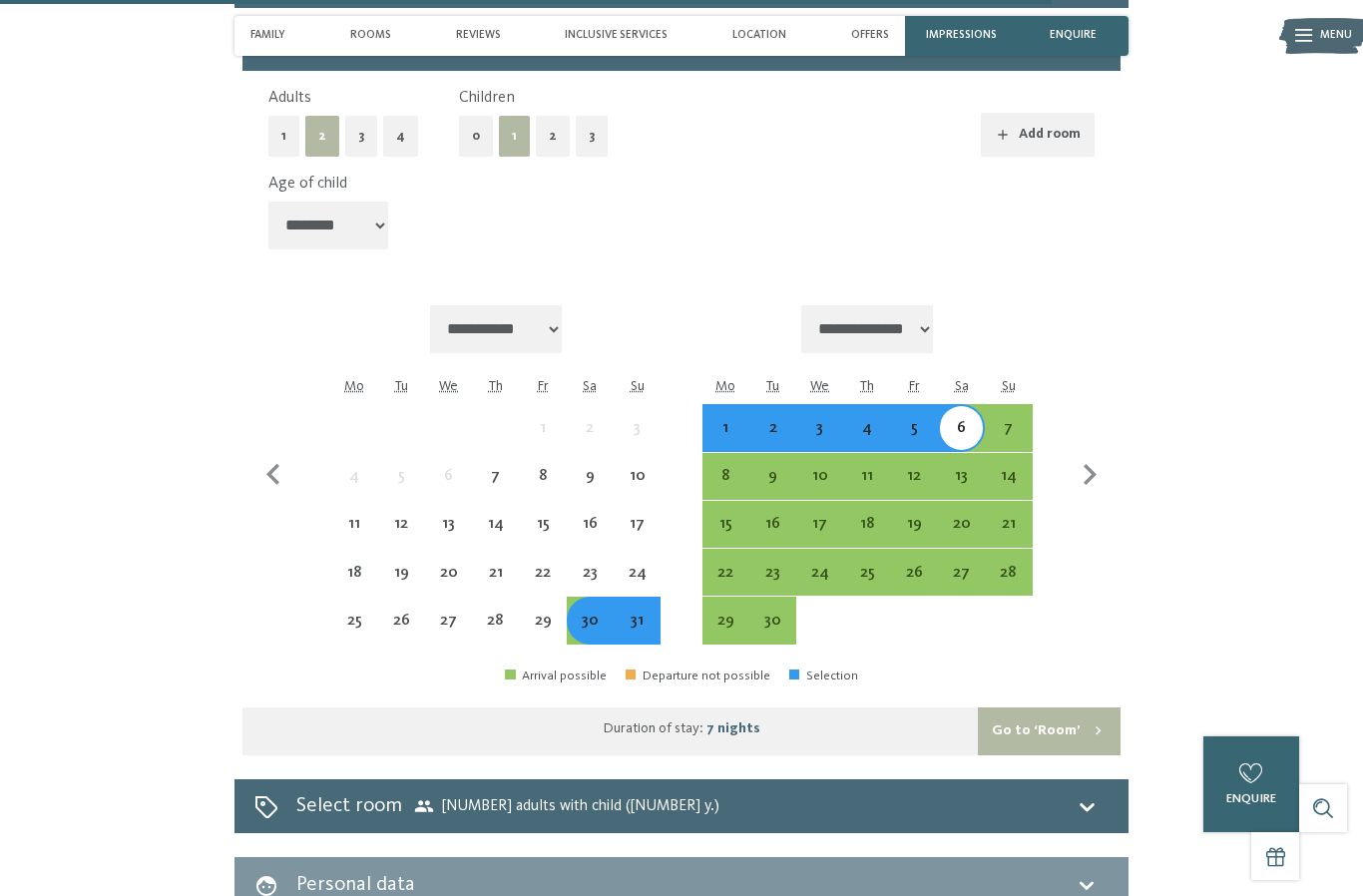 click on "6" at bounding box center (961, 441) 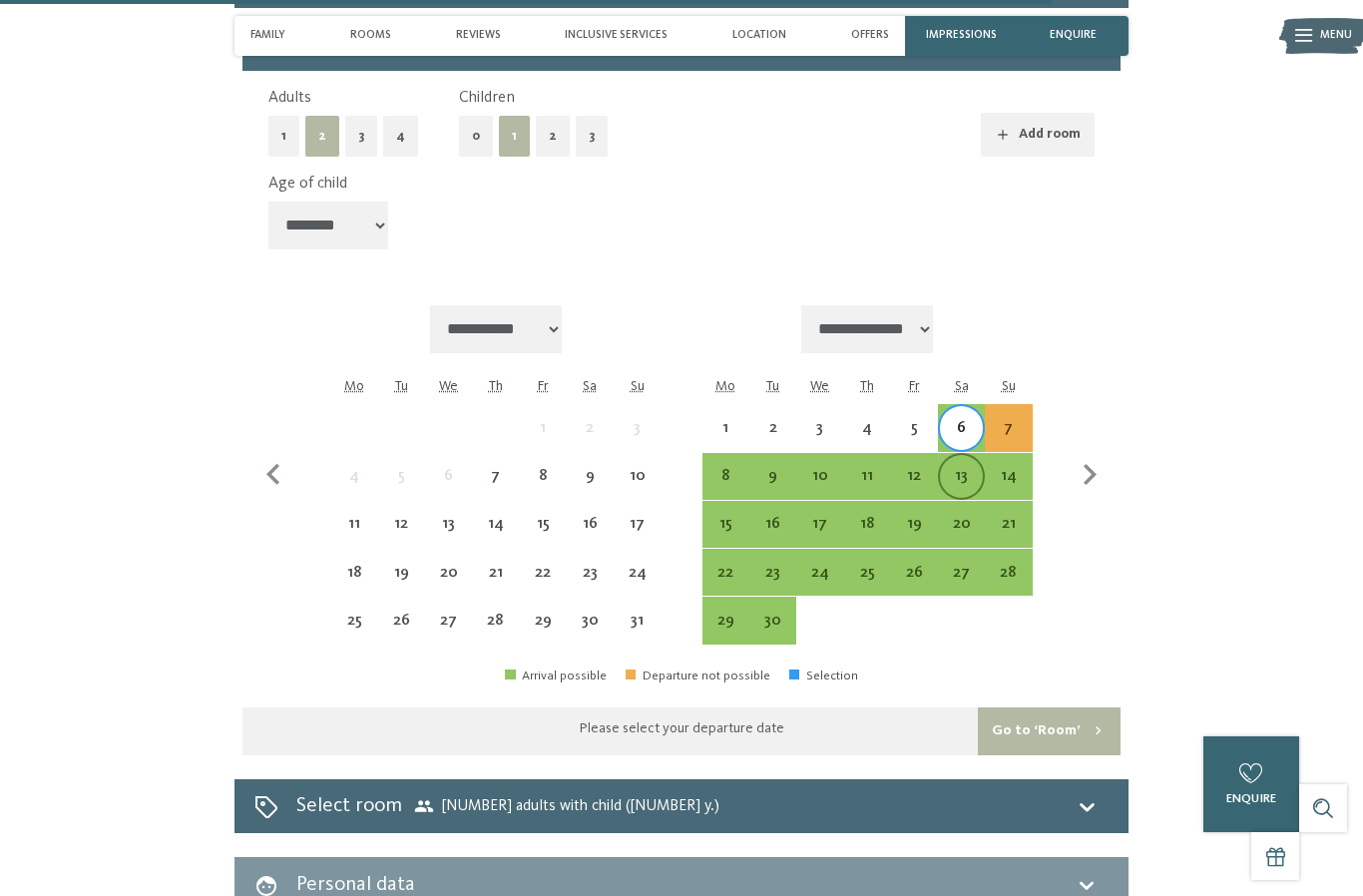 click on "13" at bounding box center [961, 489] 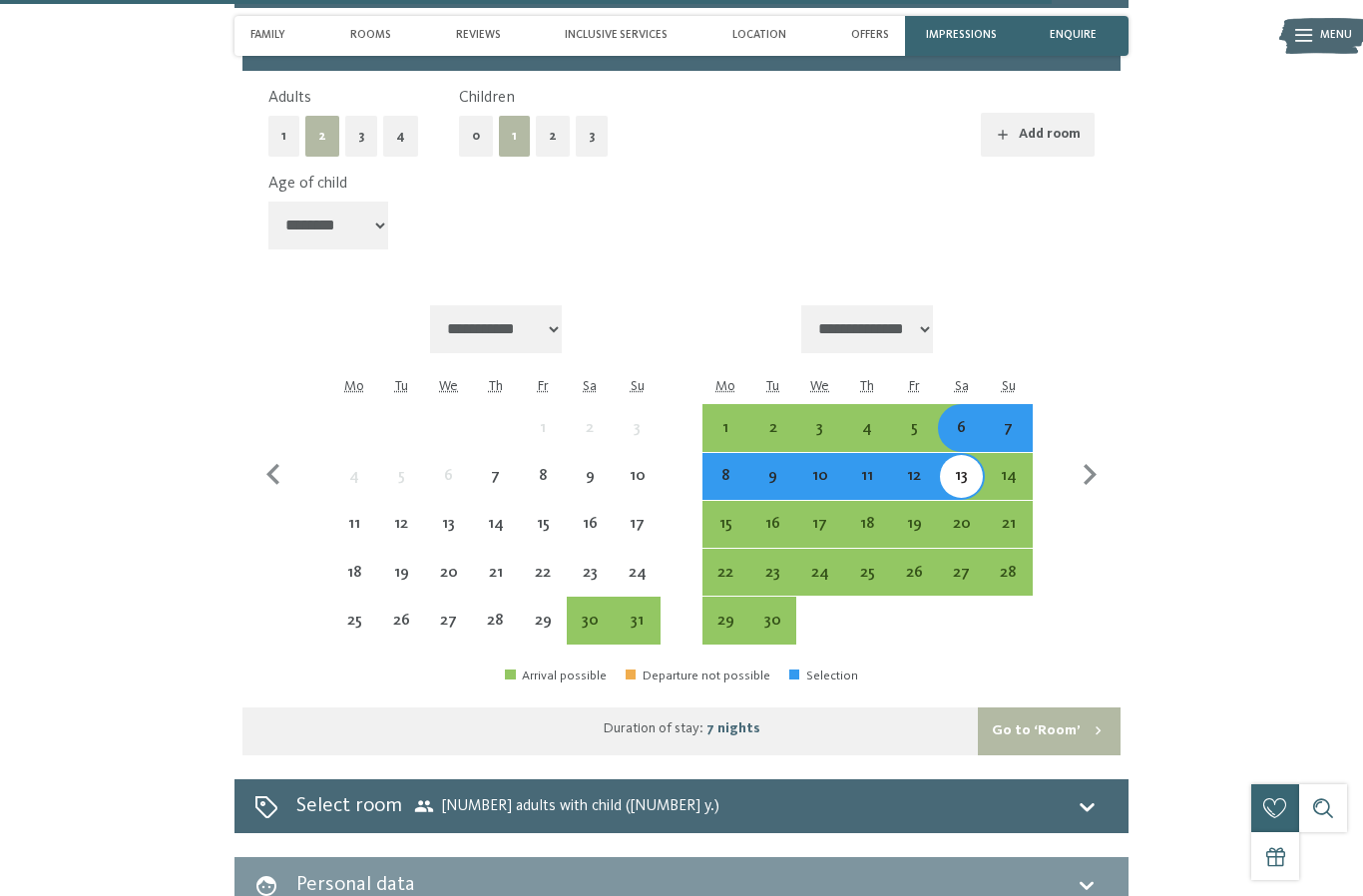 click on "Go to ‘Room’" at bounding box center (1049, 731) 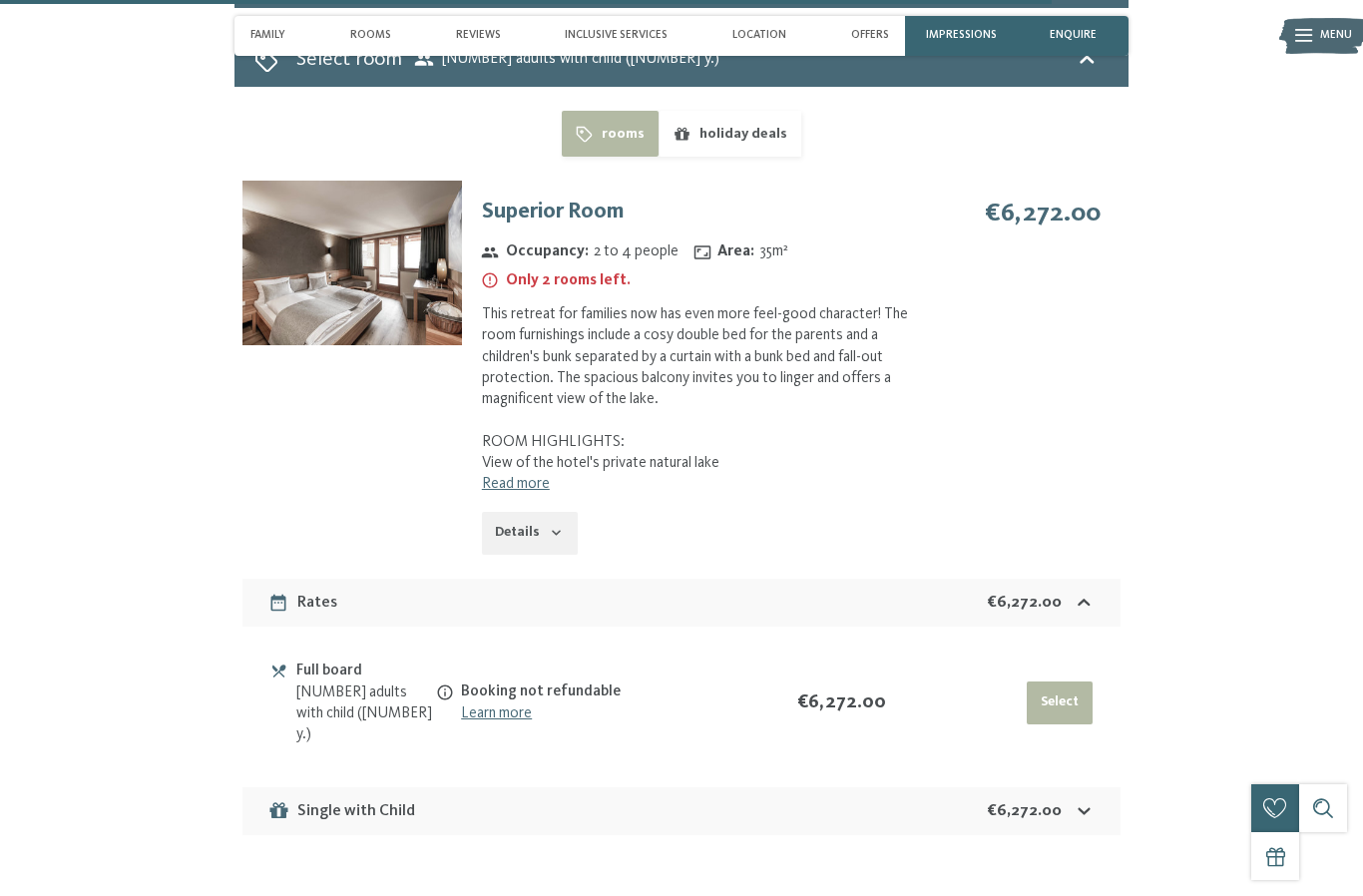 click on "€6,272.00" at bounding box center (1022, 238) 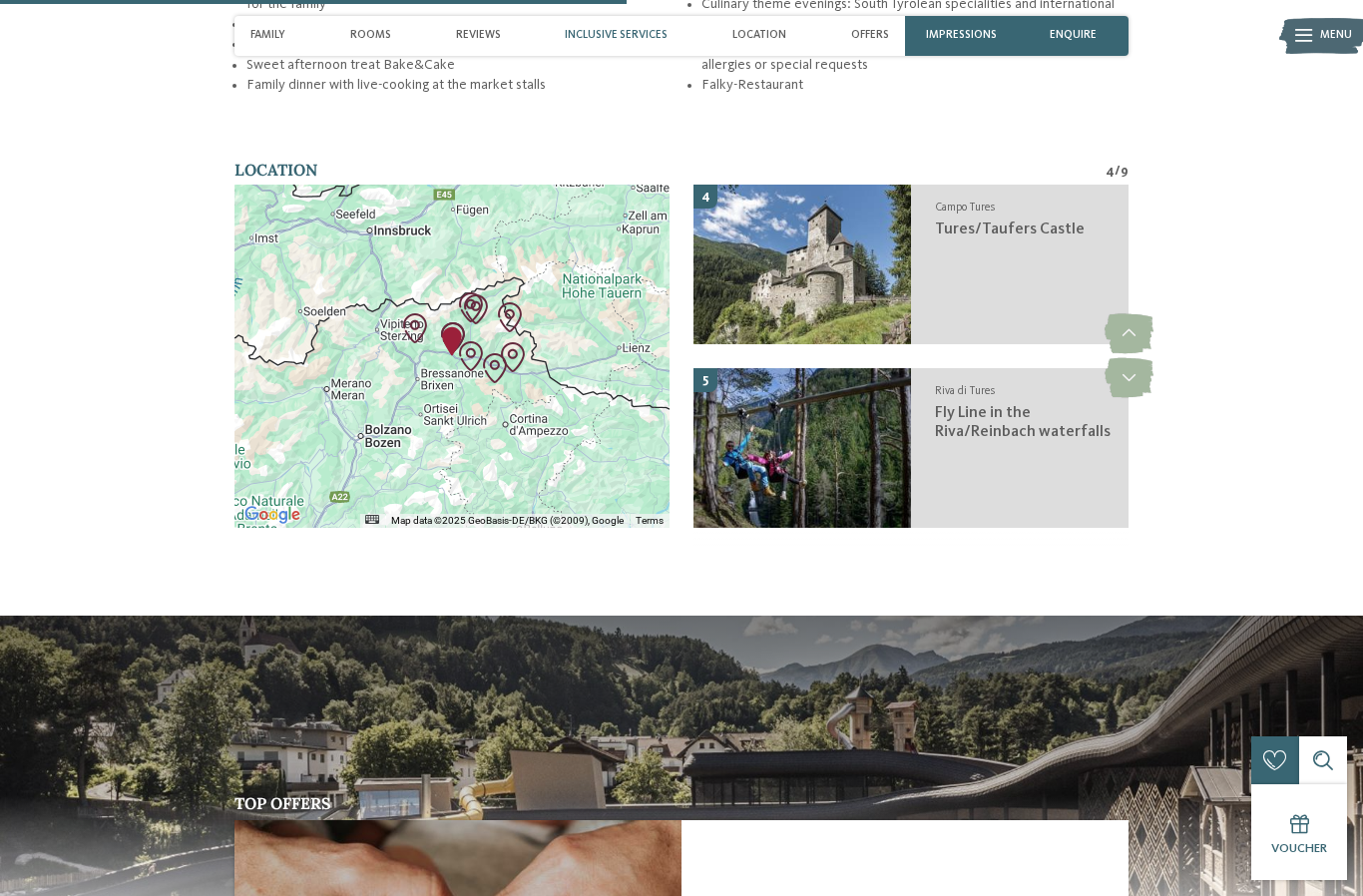 scroll, scrollTop: 2733, scrollLeft: 0, axis: vertical 